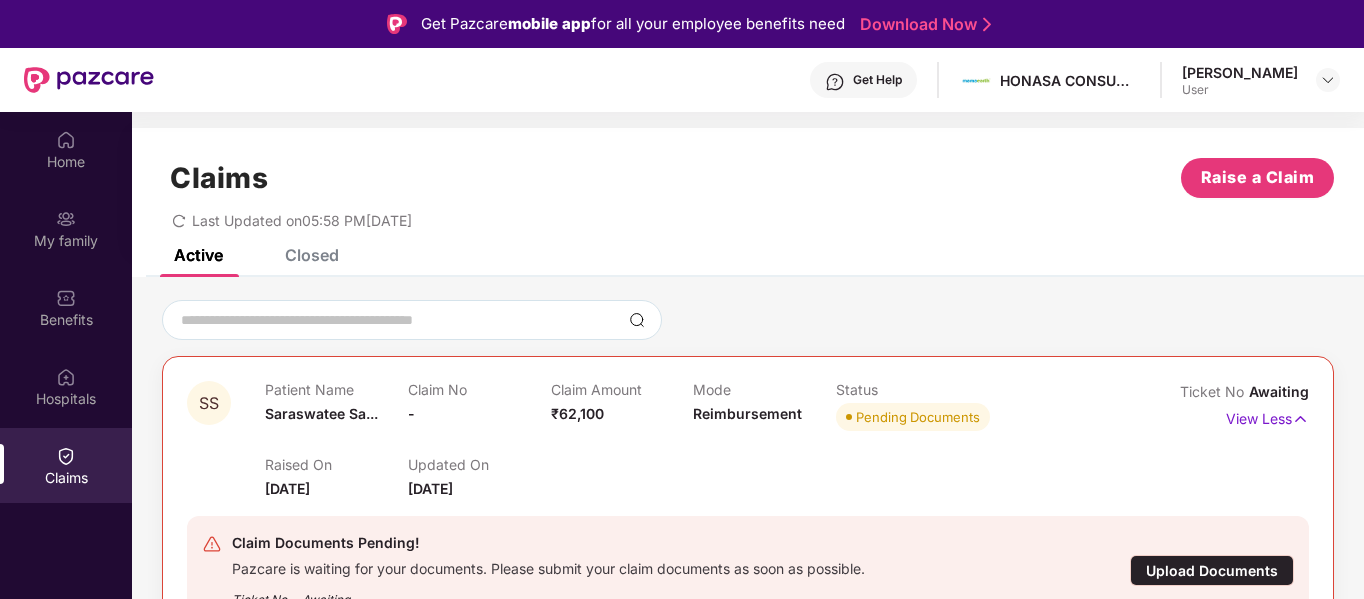 scroll, scrollTop: 112, scrollLeft: 0, axis: vertical 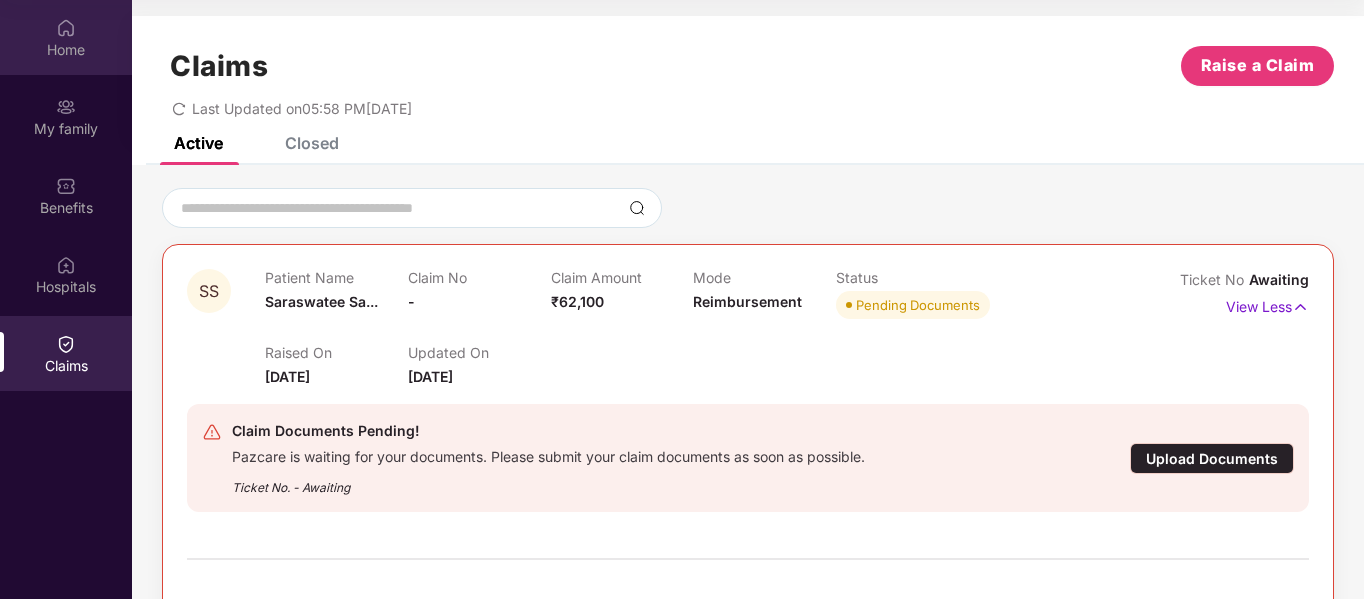 click on "Home" at bounding box center (66, 37) 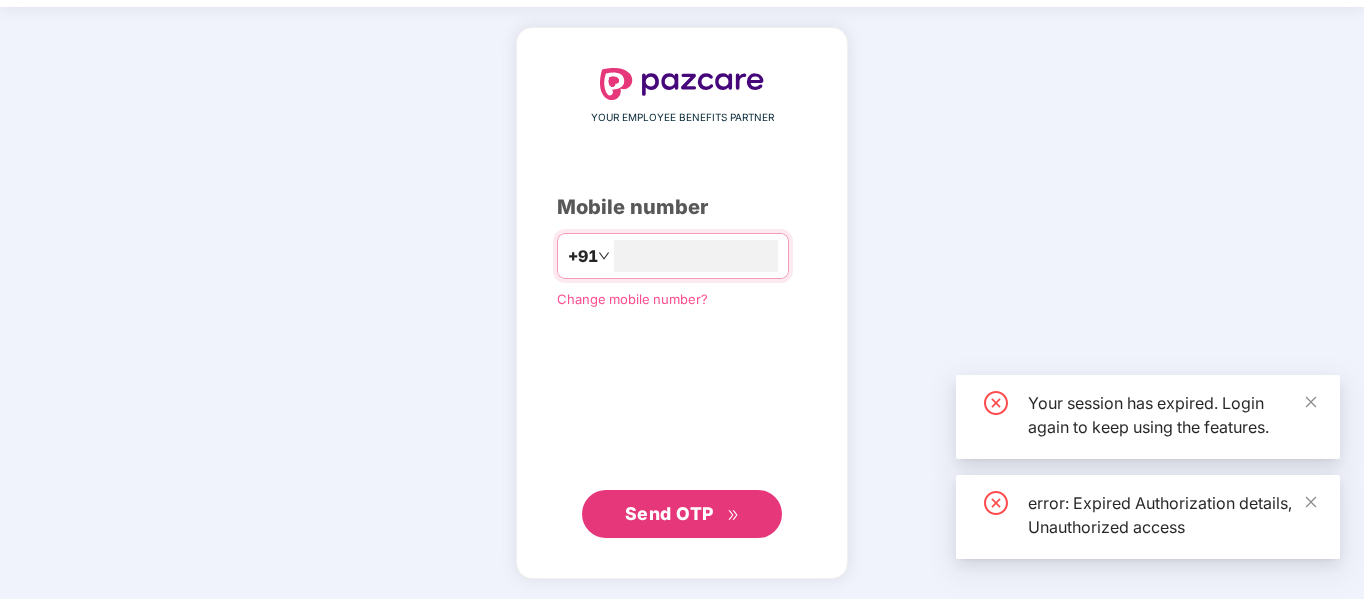 scroll, scrollTop: 63, scrollLeft: 0, axis: vertical 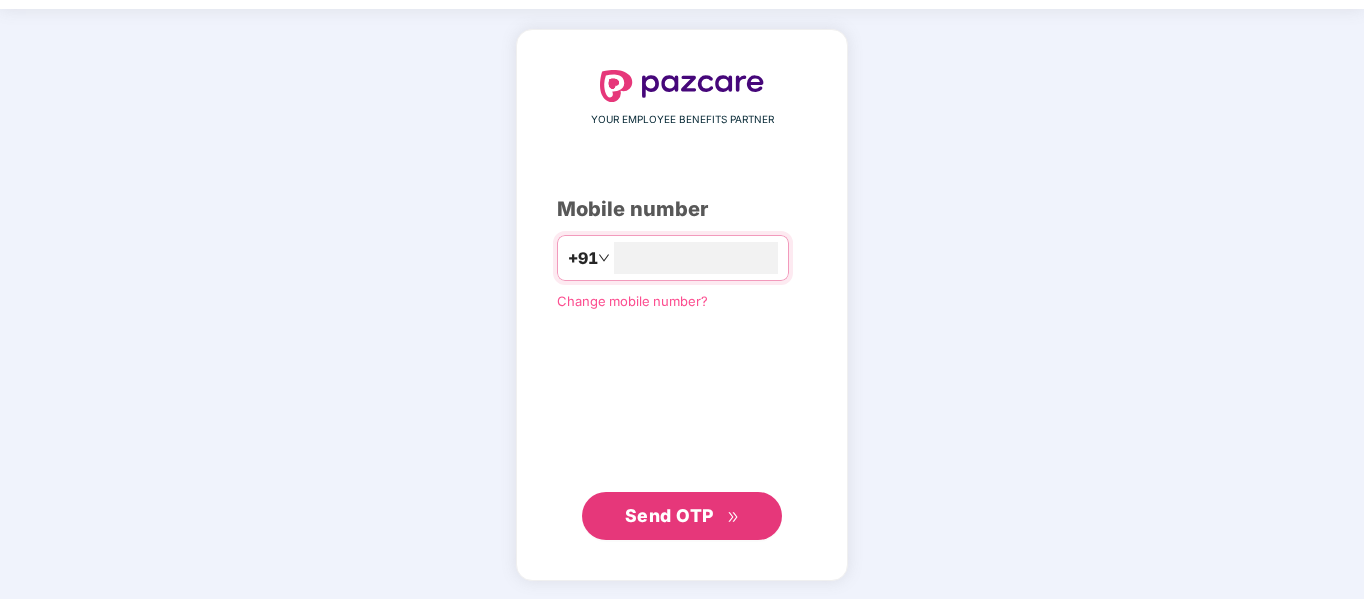 type on "**********" 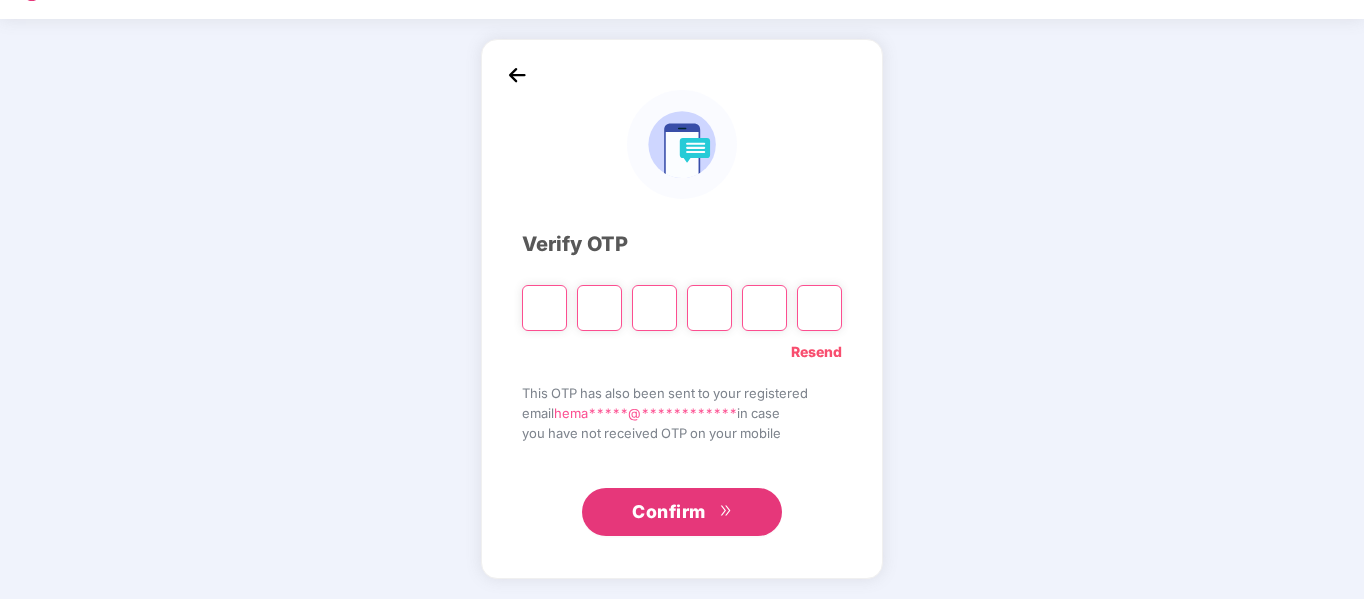 scroll, scrollTop: 53, scrollLeft: 0, axis: vertical 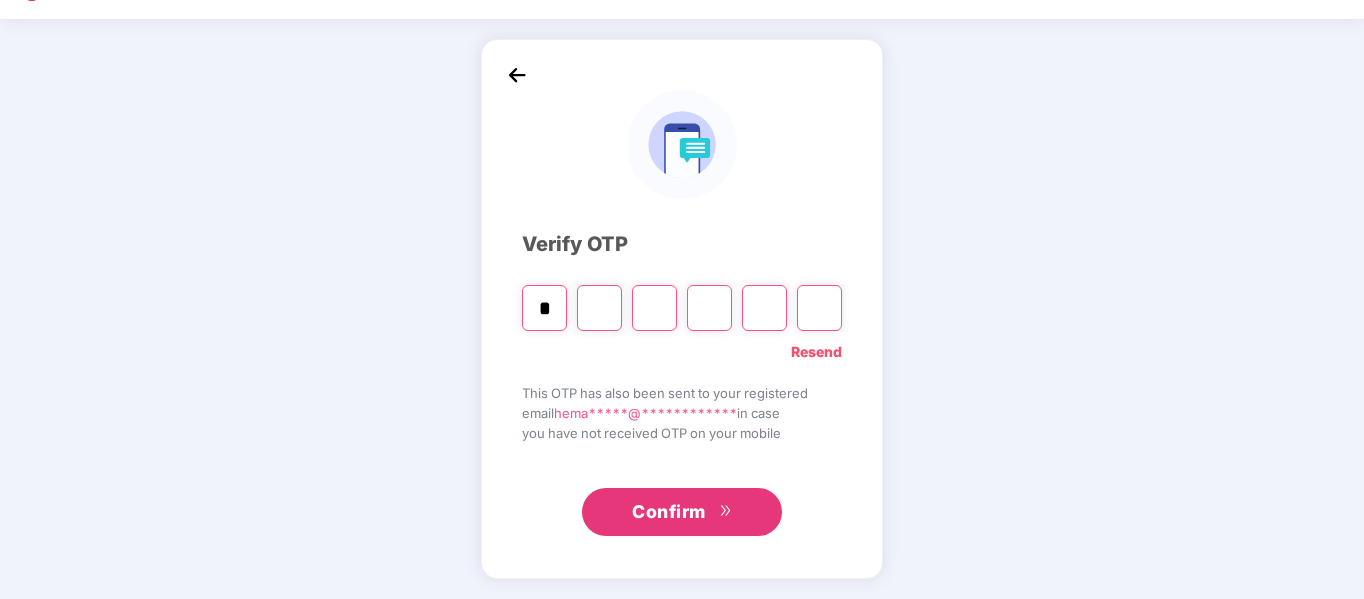 type on "*" 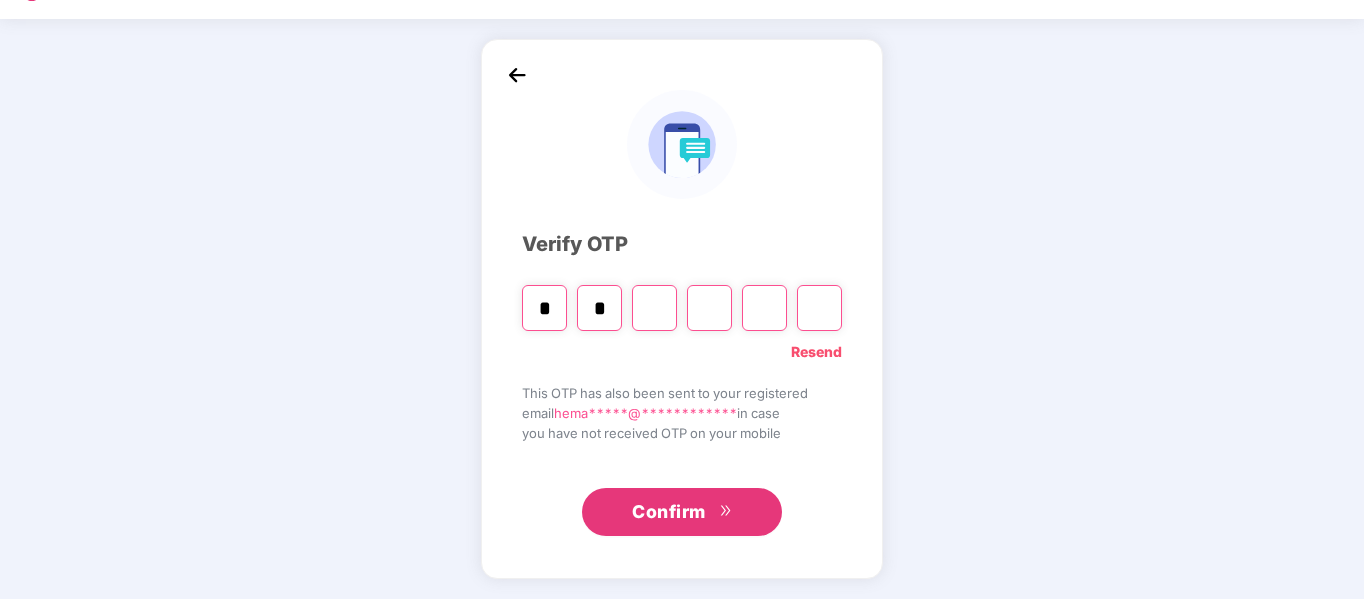 type on "*" 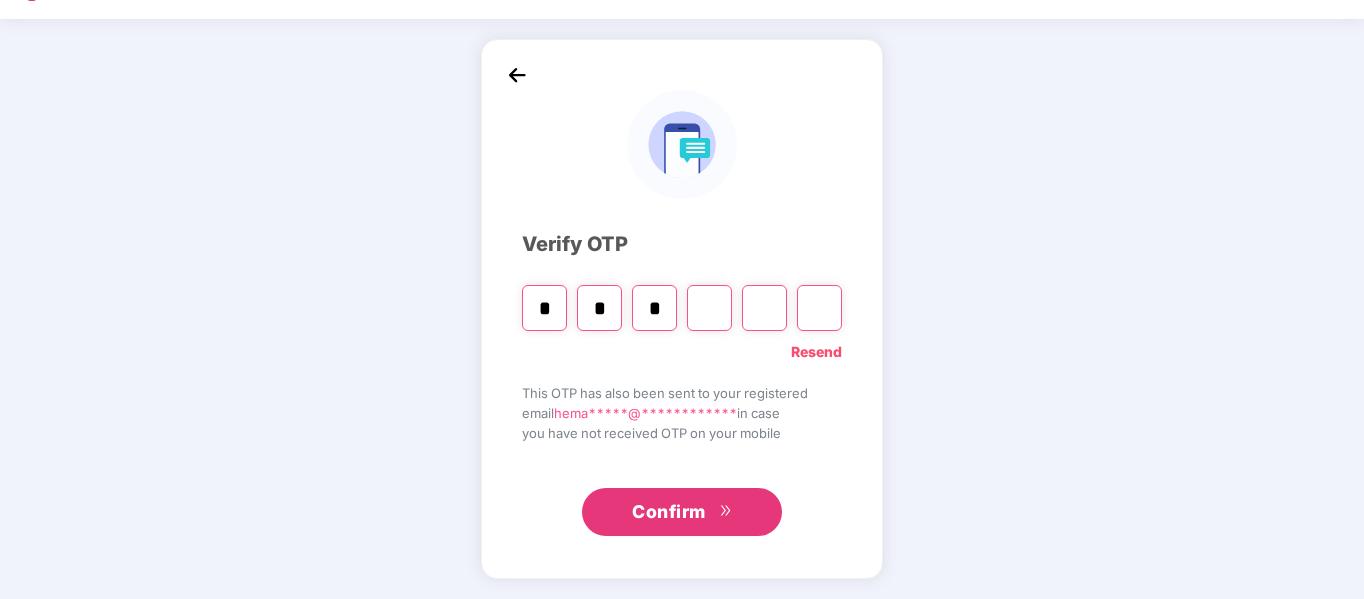 type on "*" 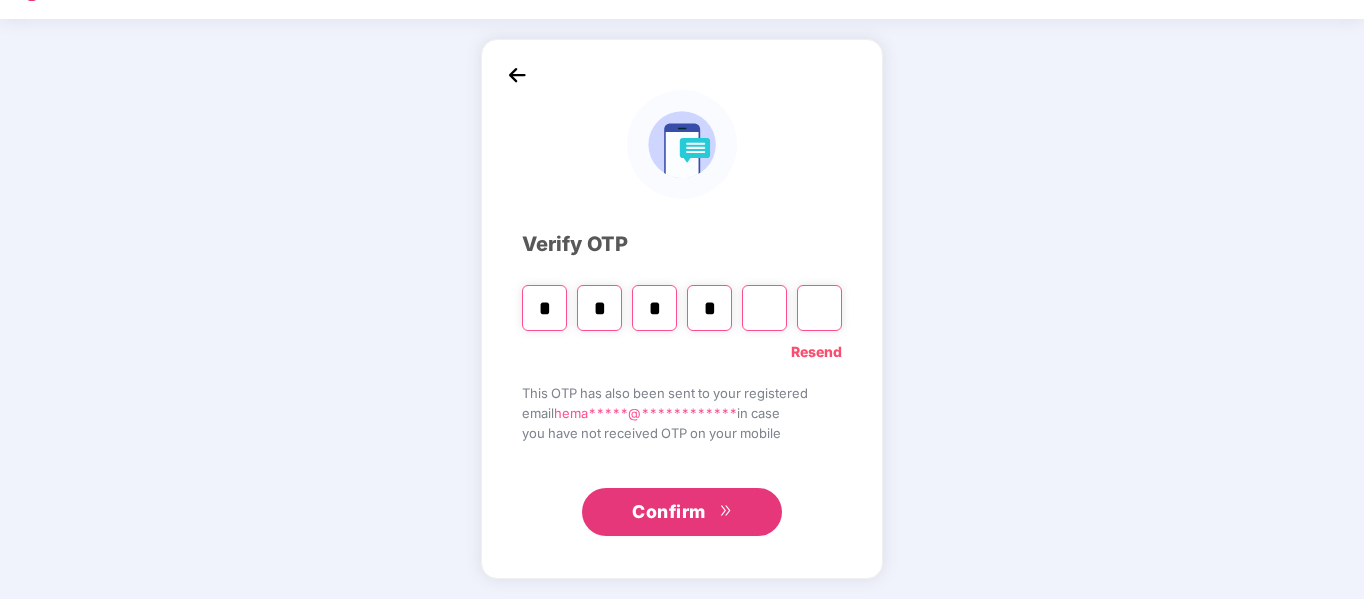 type on "*" 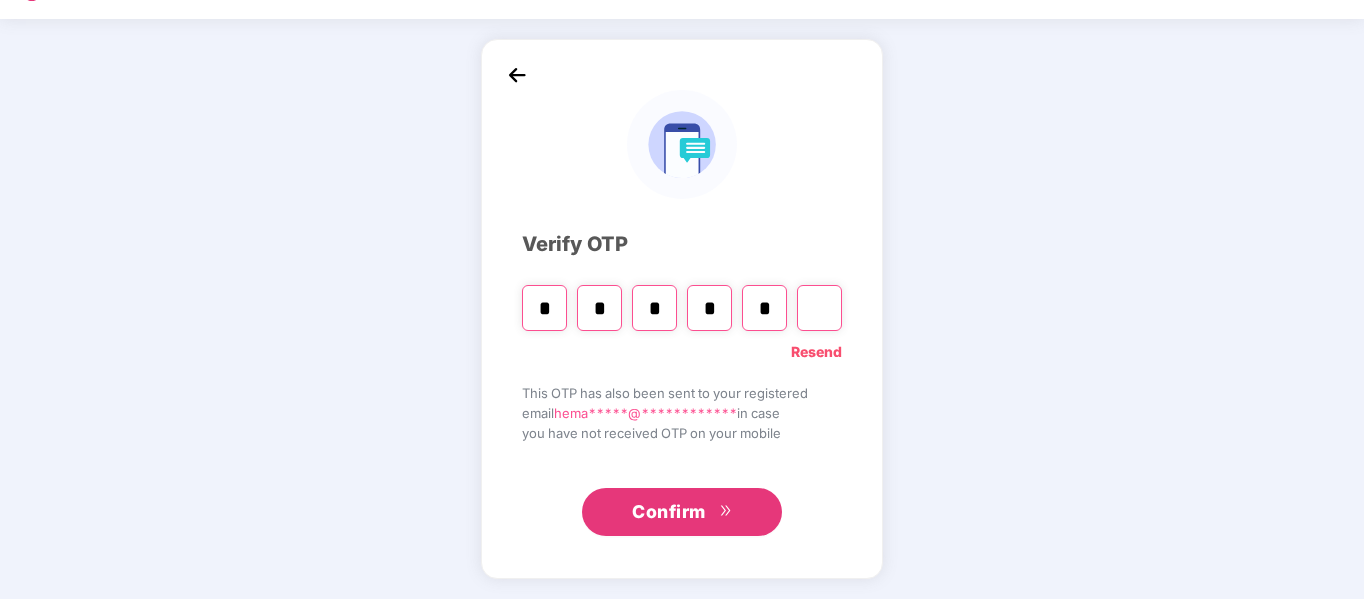 type on "*" 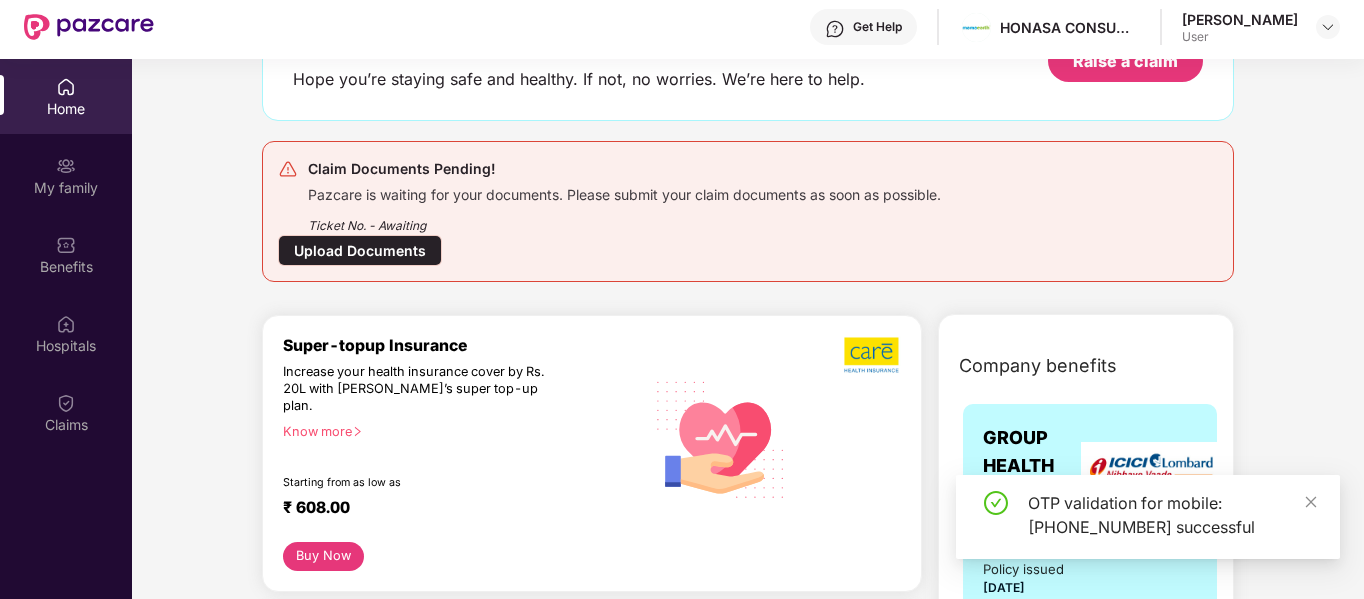scroll, scrollTop: 0, scrollLeft: 0, axis: both 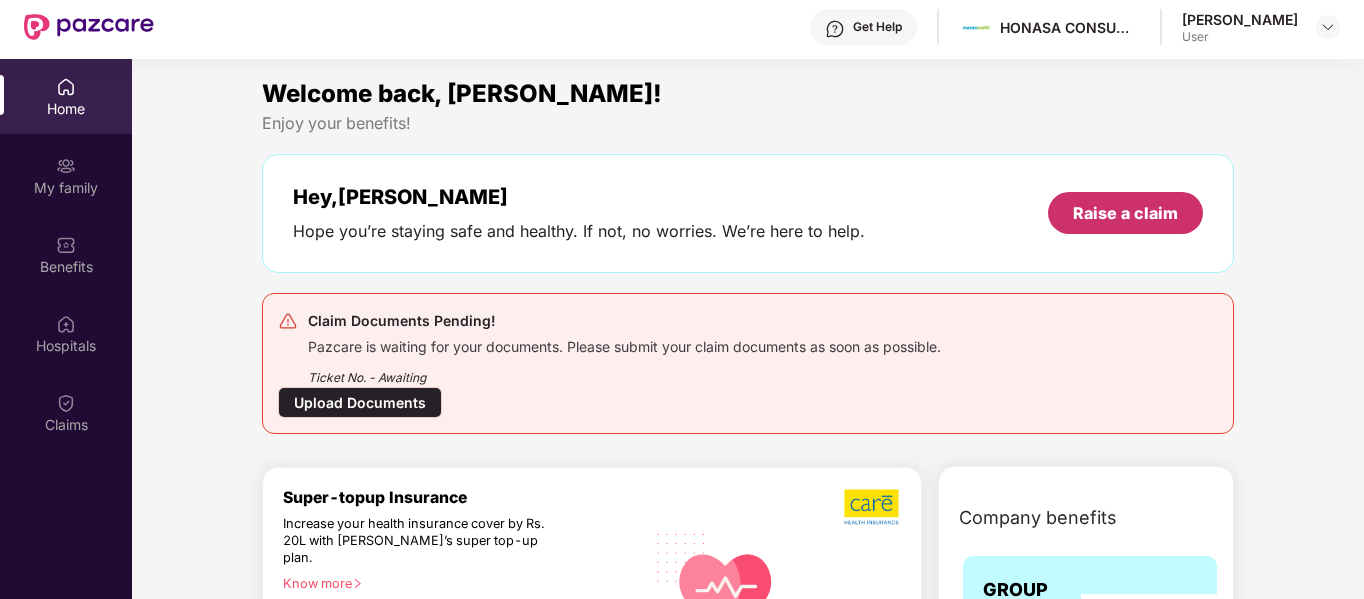 click on "Raise a claim" at bounding box center (1125, 213) 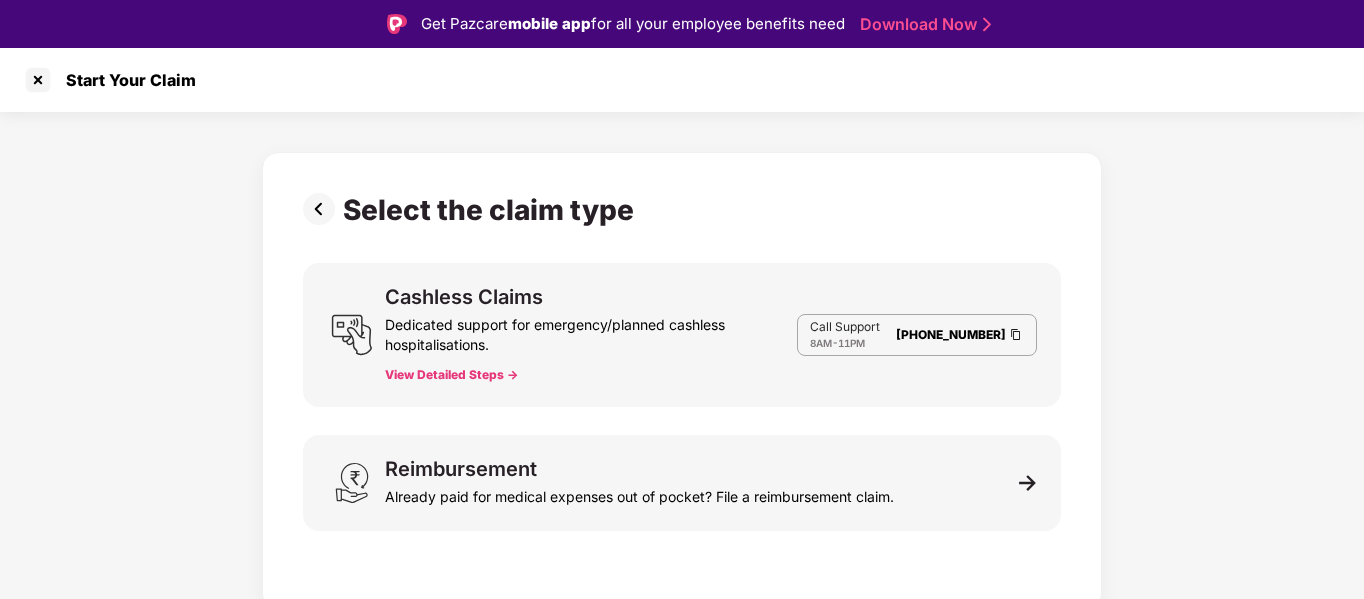 scroll, scrollTop: 48, scrollLeft: 0, axis: vertical 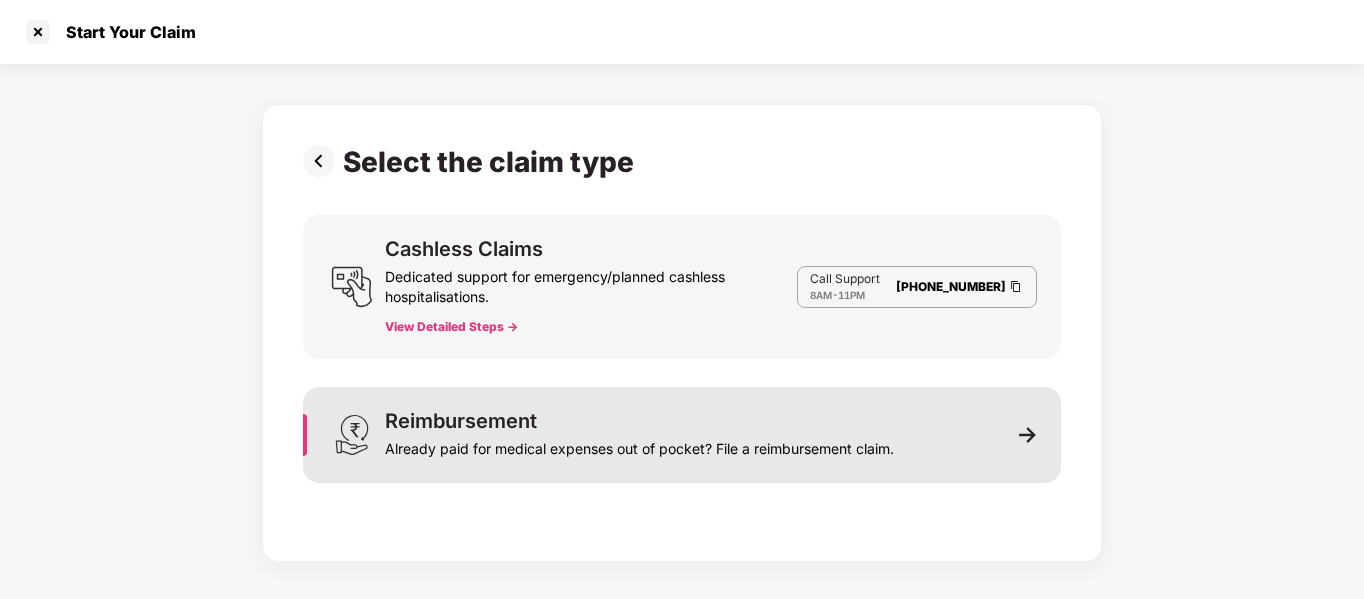 click on "Already paid for medical expenses out of pocket? File a reimbursement claim." at bounding box center (639, 445) 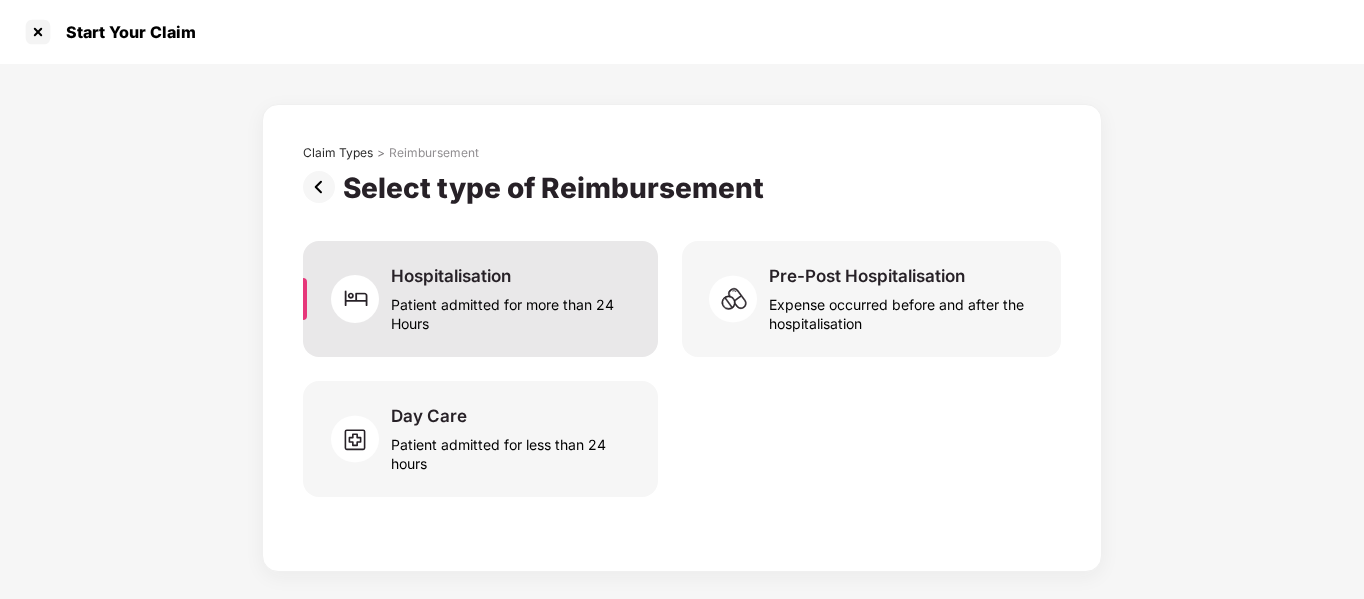 click on "Patient admitted for more than 24 Hours" at bounding box center (512, 310) 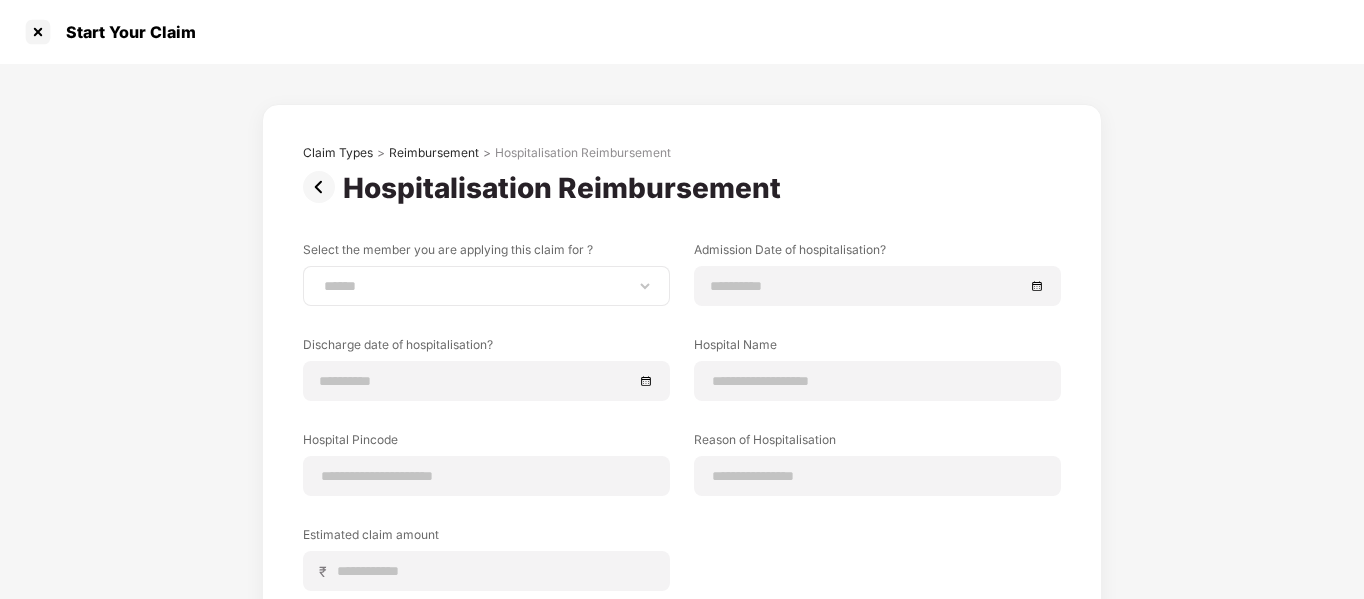 click on "**********" at bounding box center (486, 286) 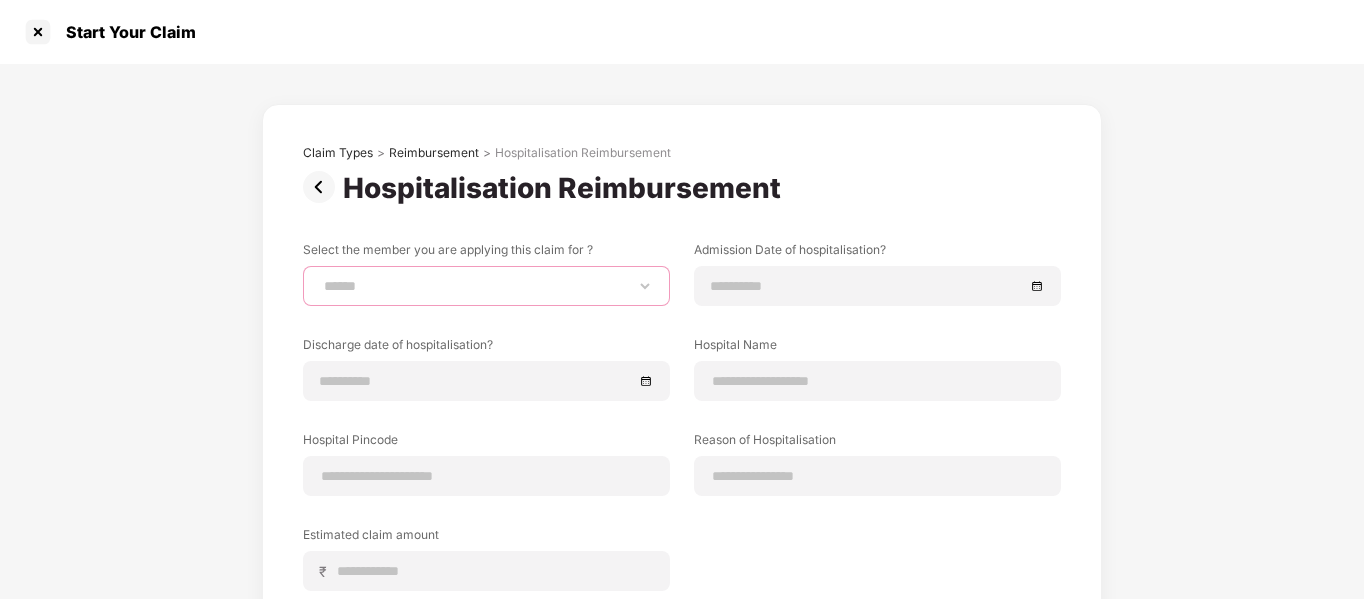 click on "**********" at bounding box center (486, 286) 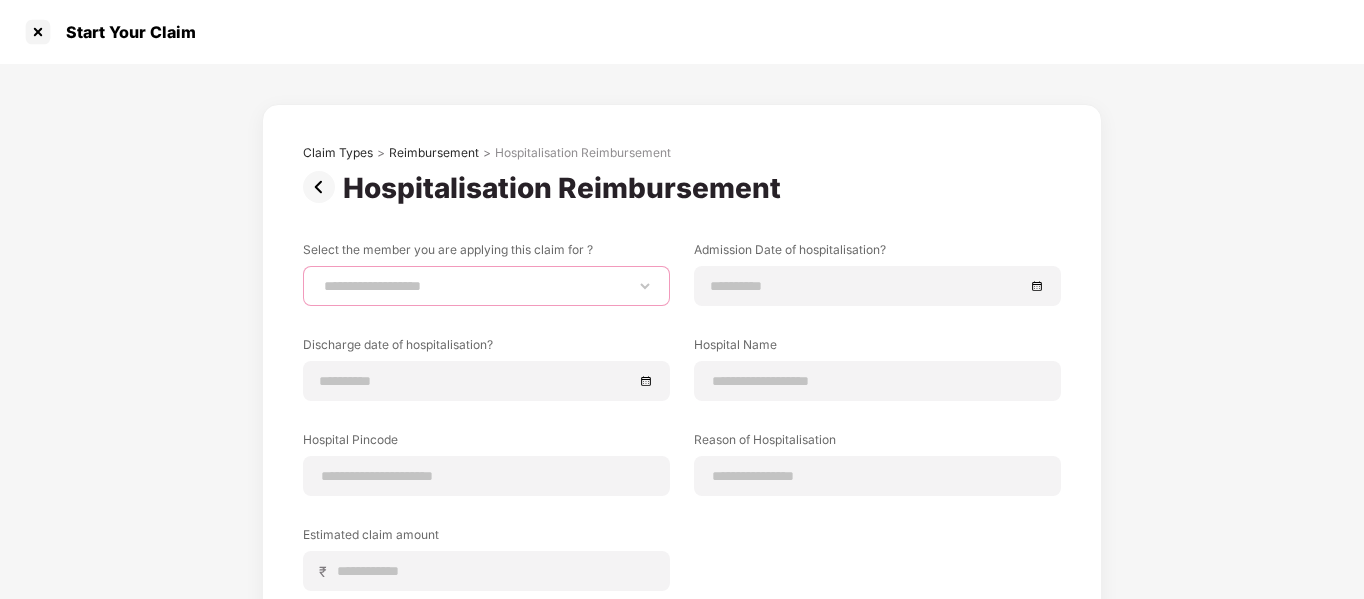 click on "**********" at bounding box center (486, 286) 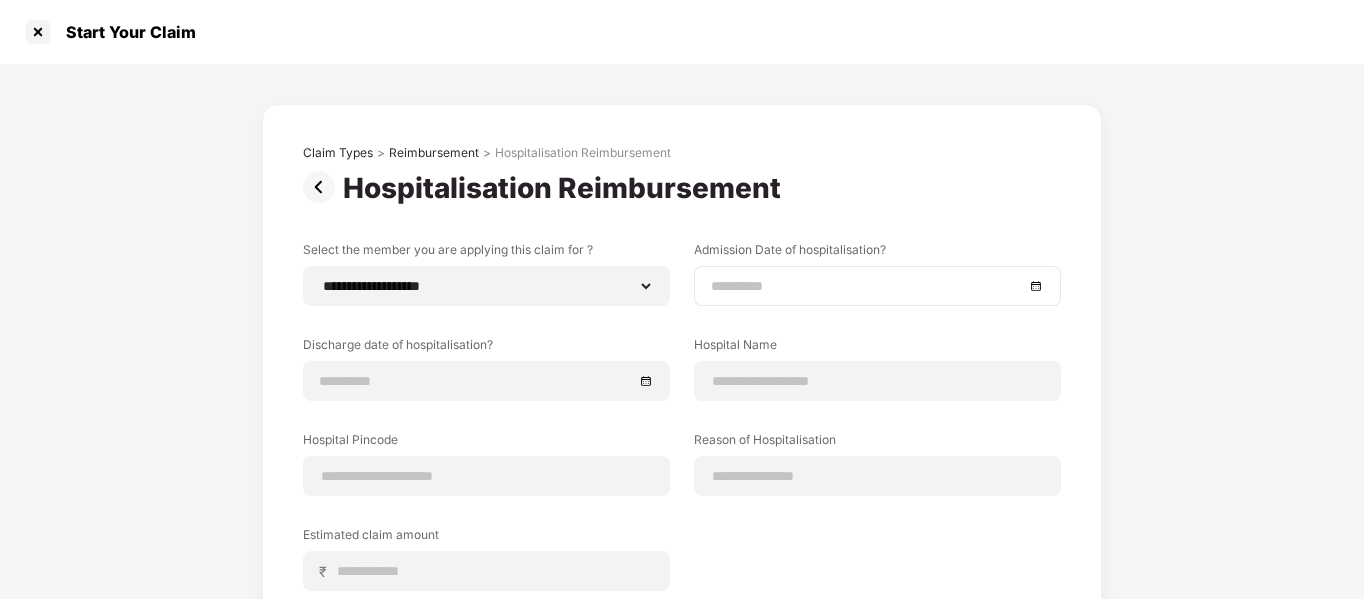 click at bounding box center (877, 286) 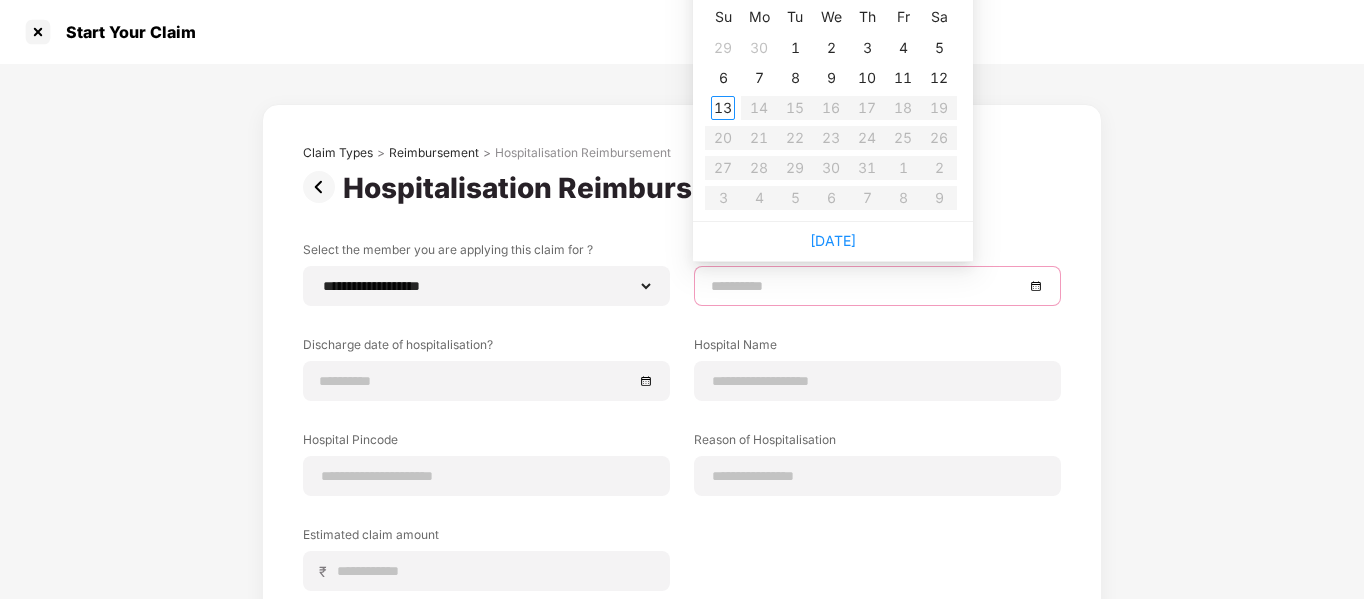 type on "**********" 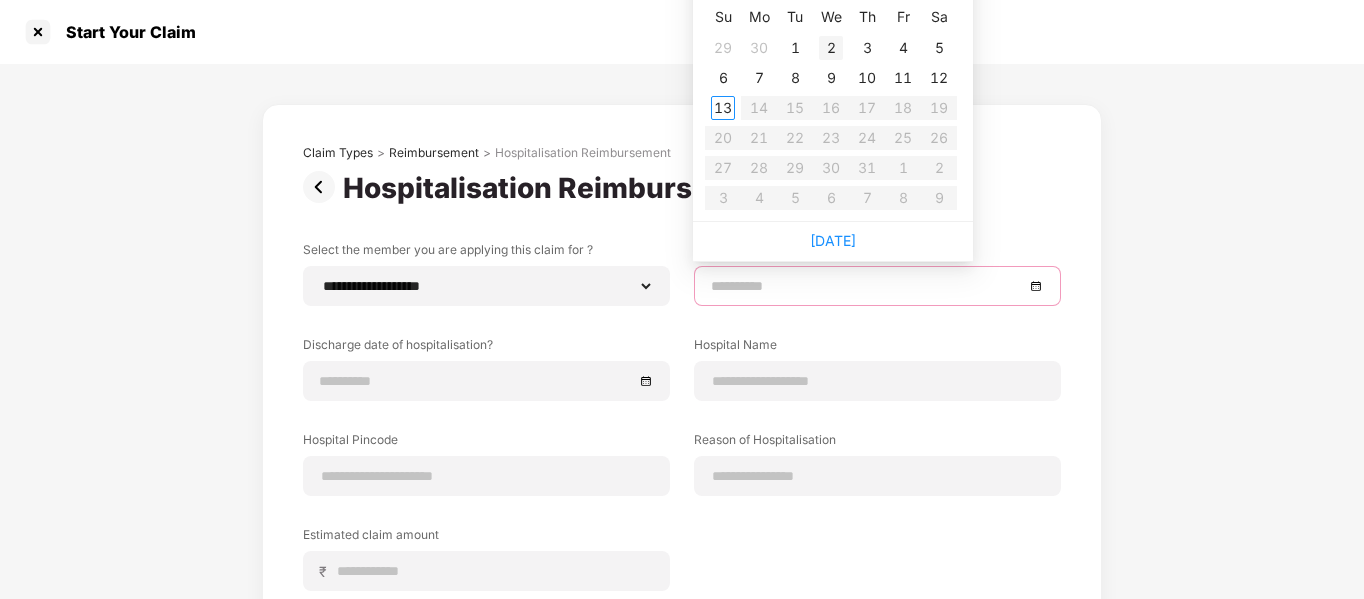 type on "**********" 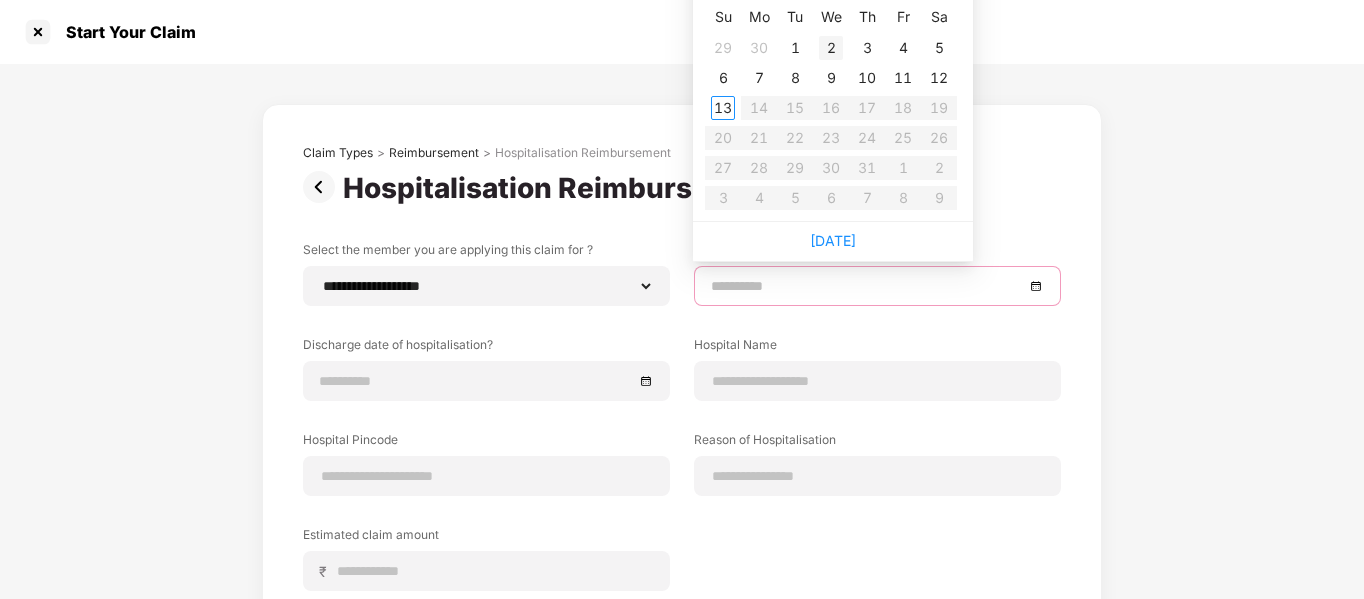 click on "2" at bounding box center [831, 48] 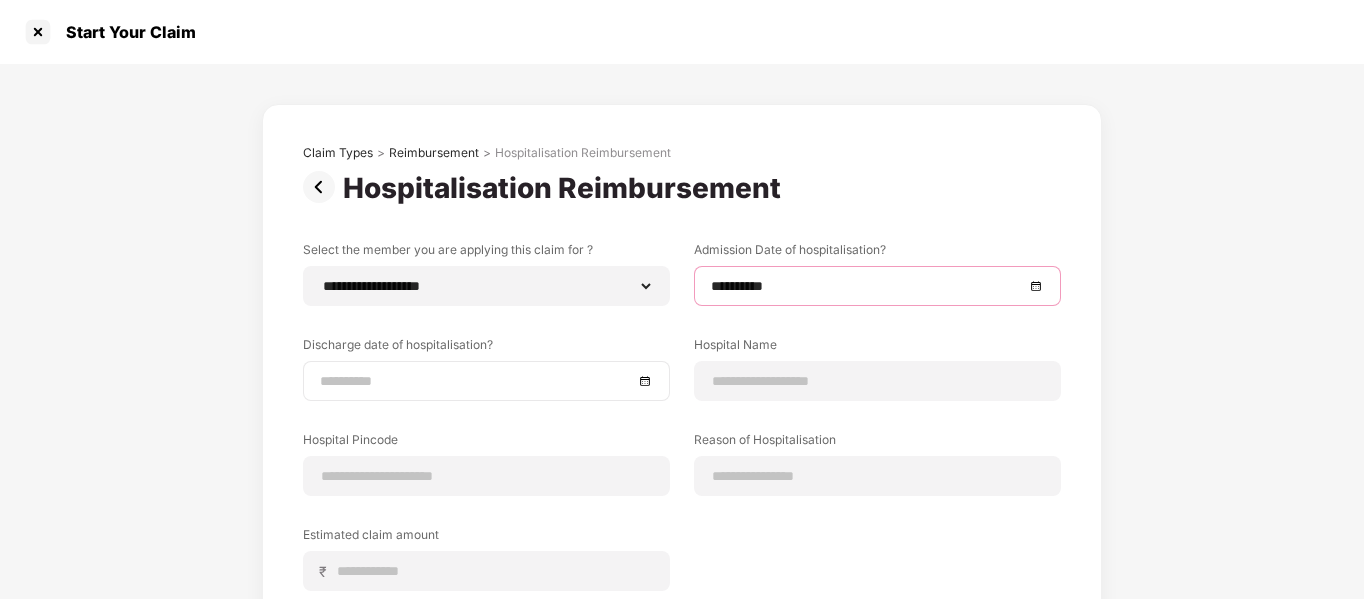 click at bounding box center (486, 381) 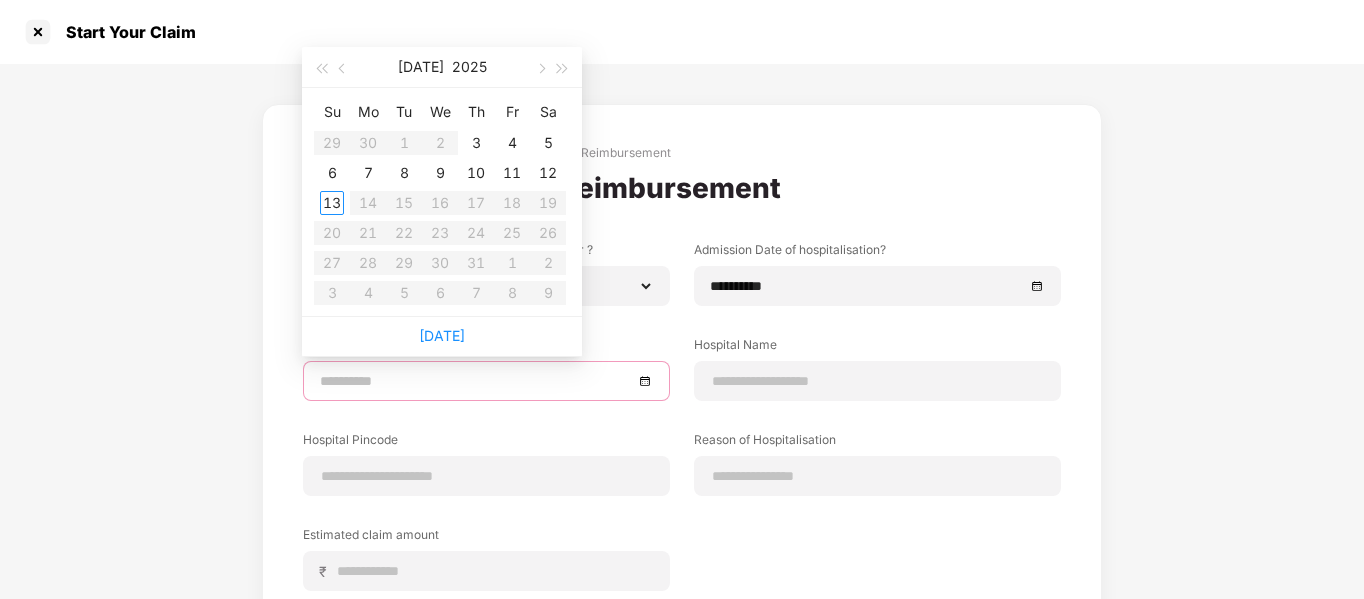type on "**********" 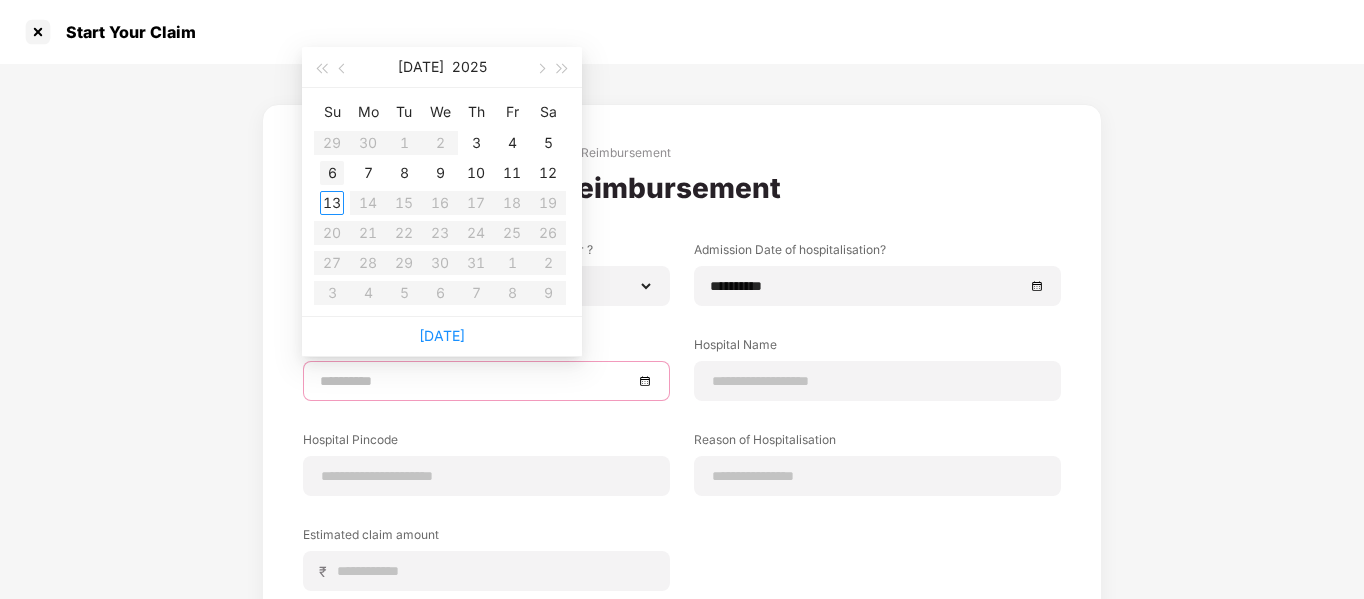 type on "**********" 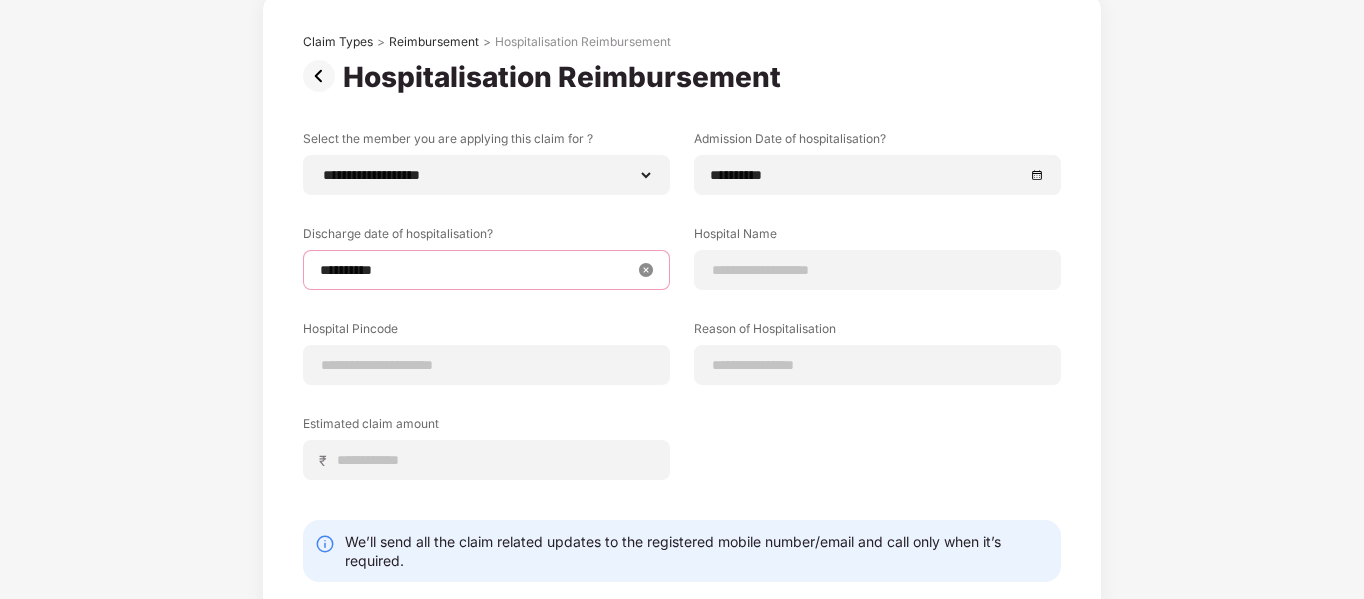 scroll, scrollTop: 119, scrollLeft: 0, axis: vertical 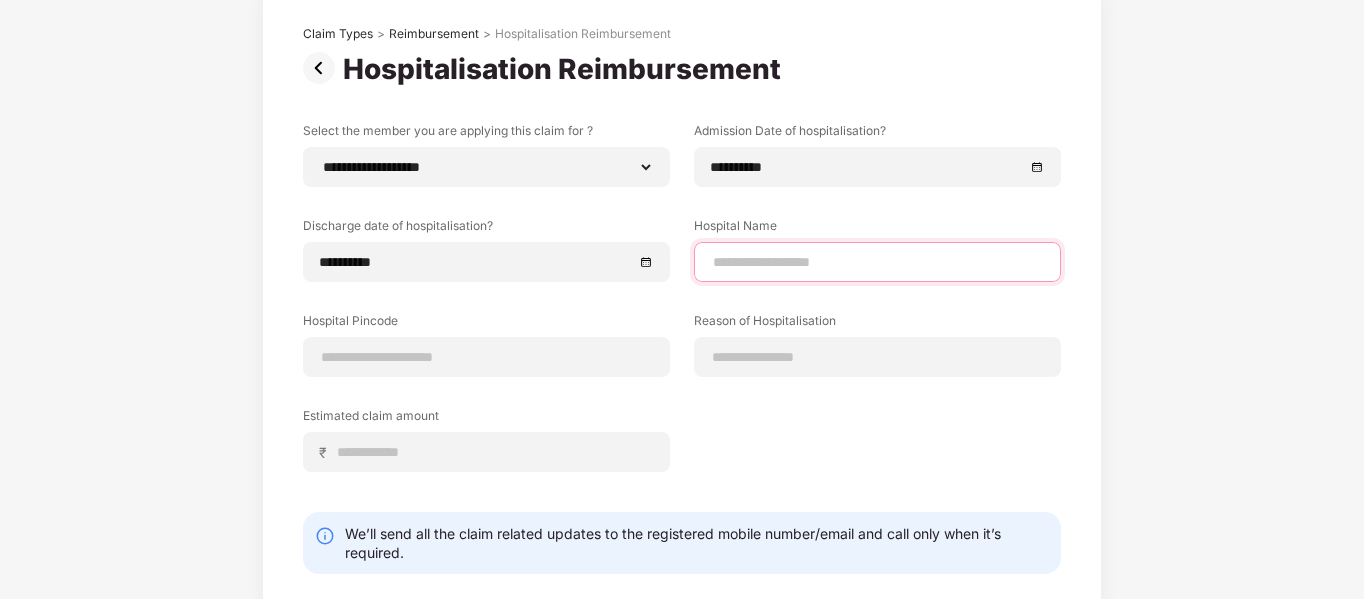 click at bounding box center (877, 262) 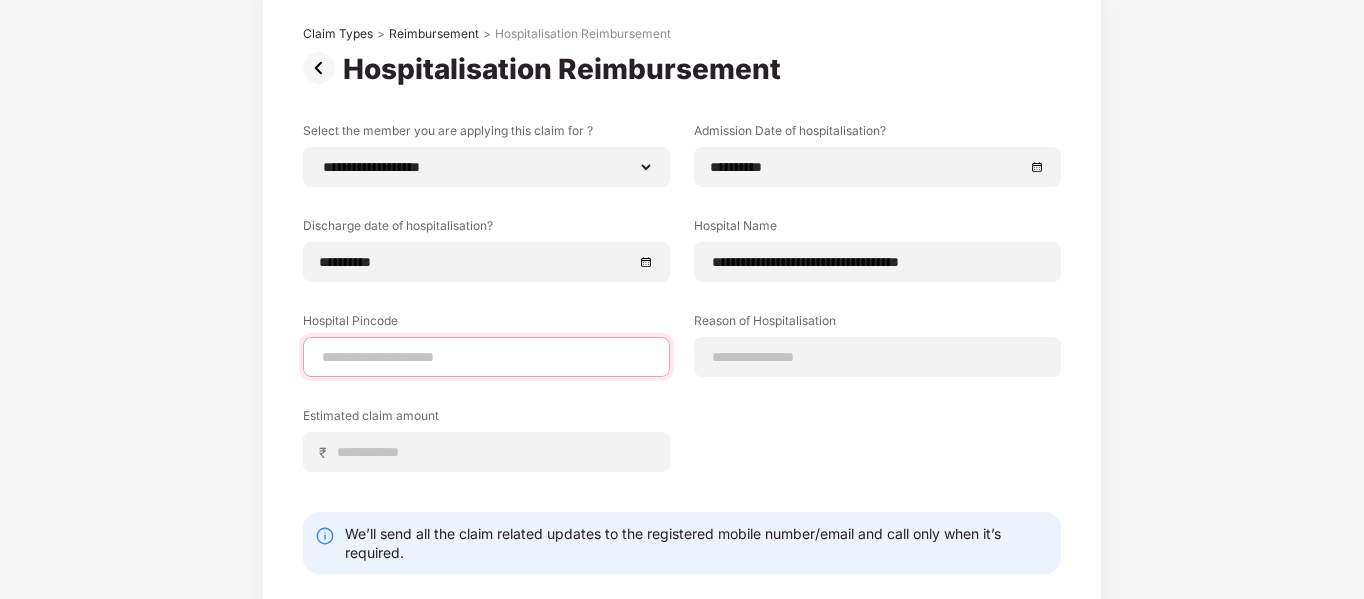 click at bounding box center (486, 357) 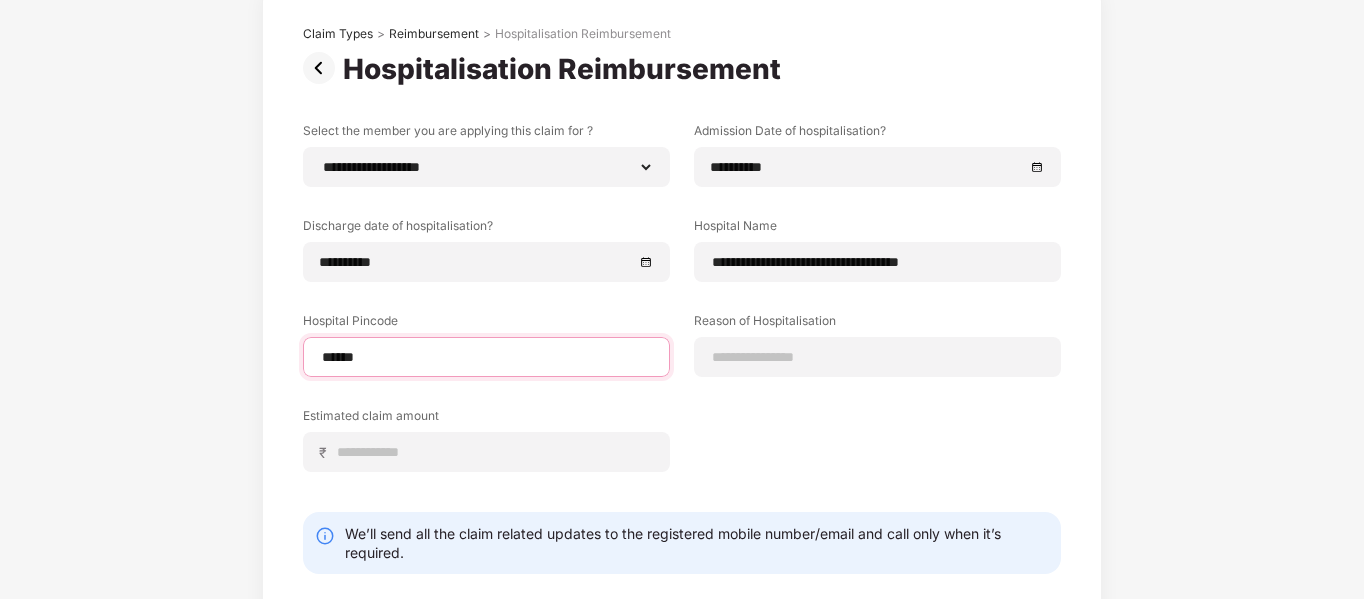 select on "********" 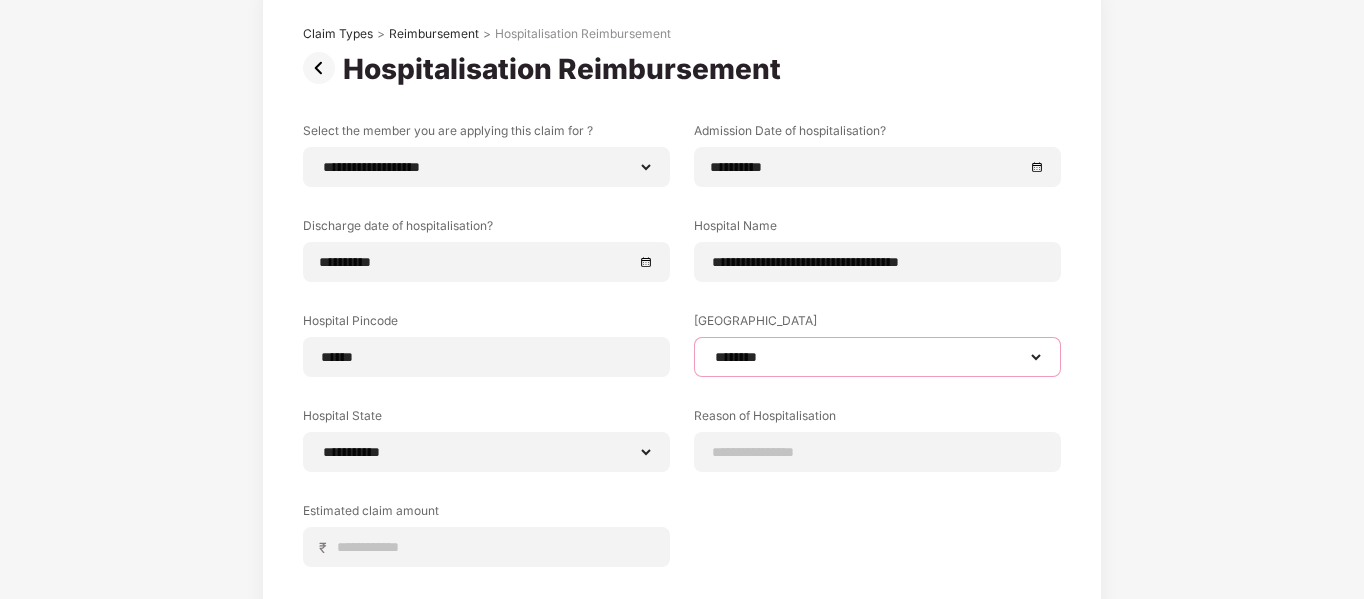 click on "**********" at bounding box center [877, 357] 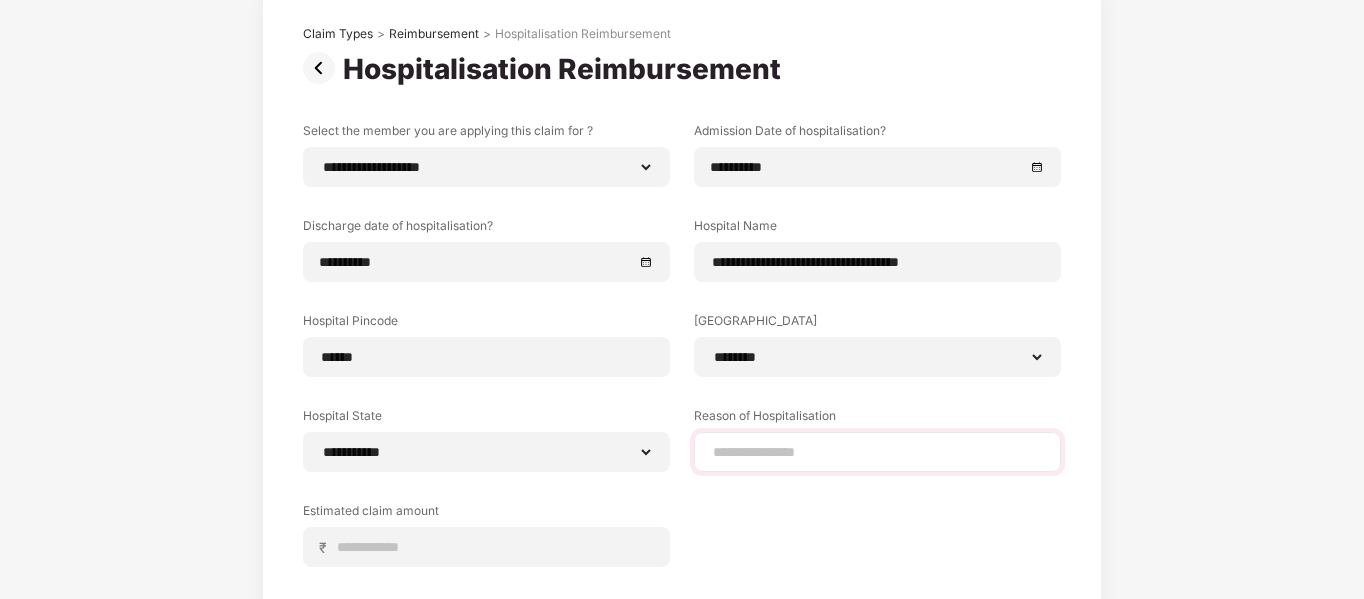 click at bounding box center (877, 452) 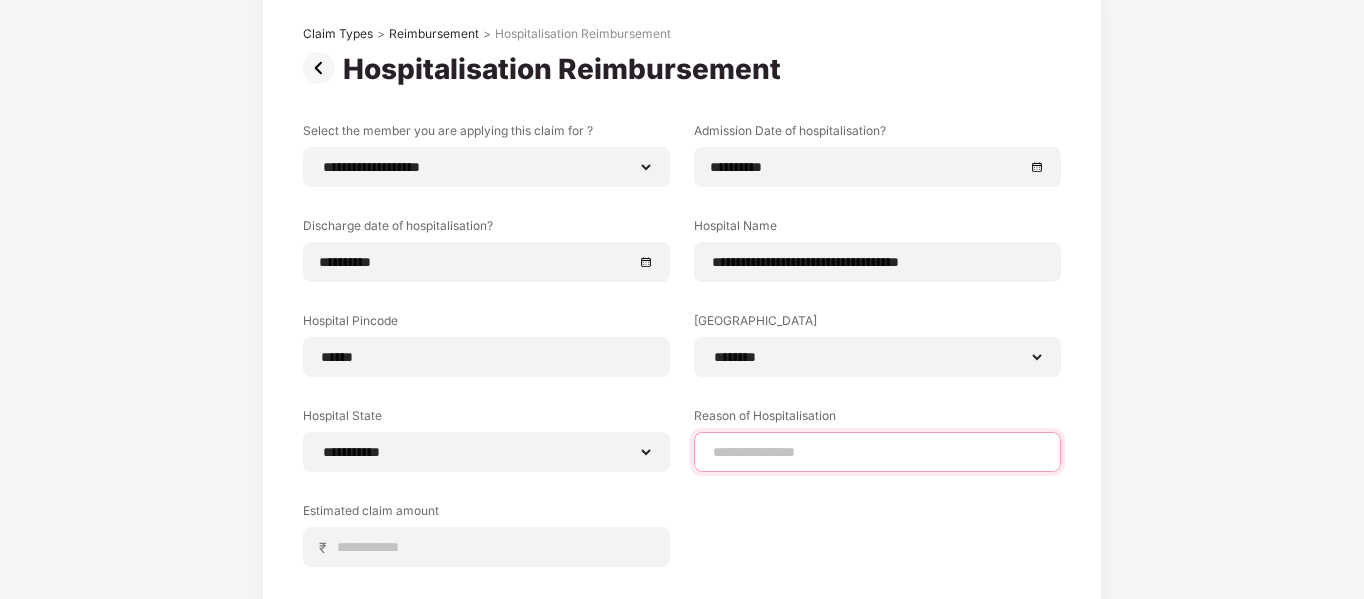 click at bounding box center (877, 452) 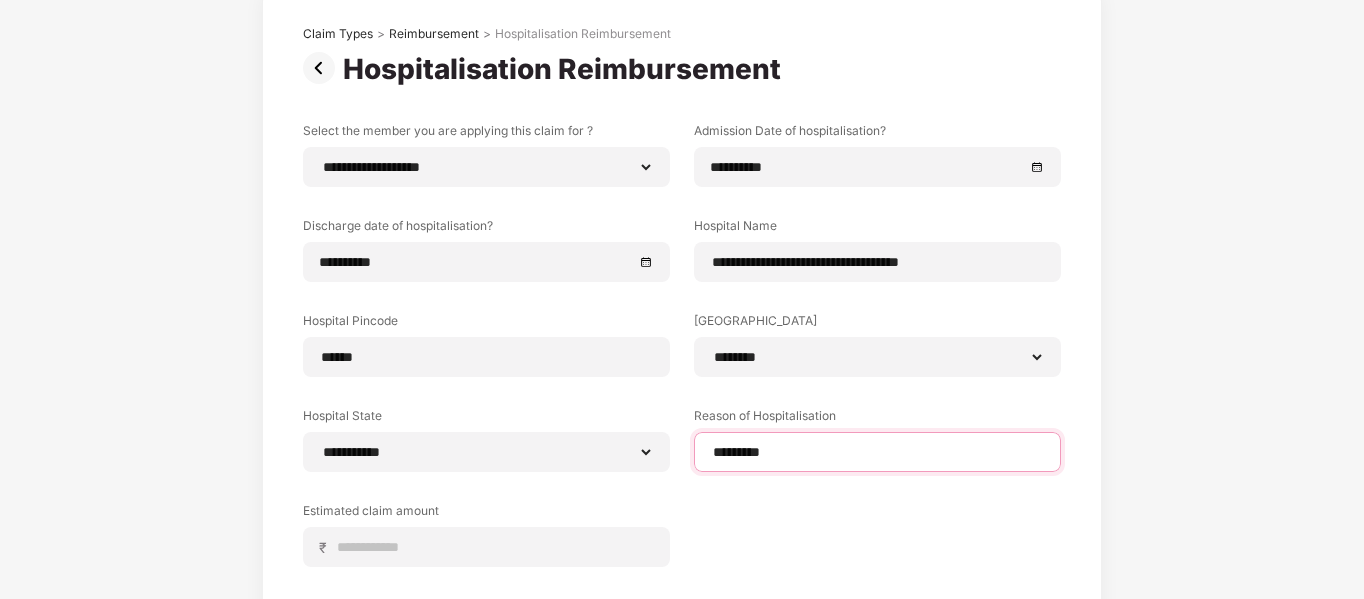 scroll, scrollTop: 312, scrollLeft: 0, axis: vertical 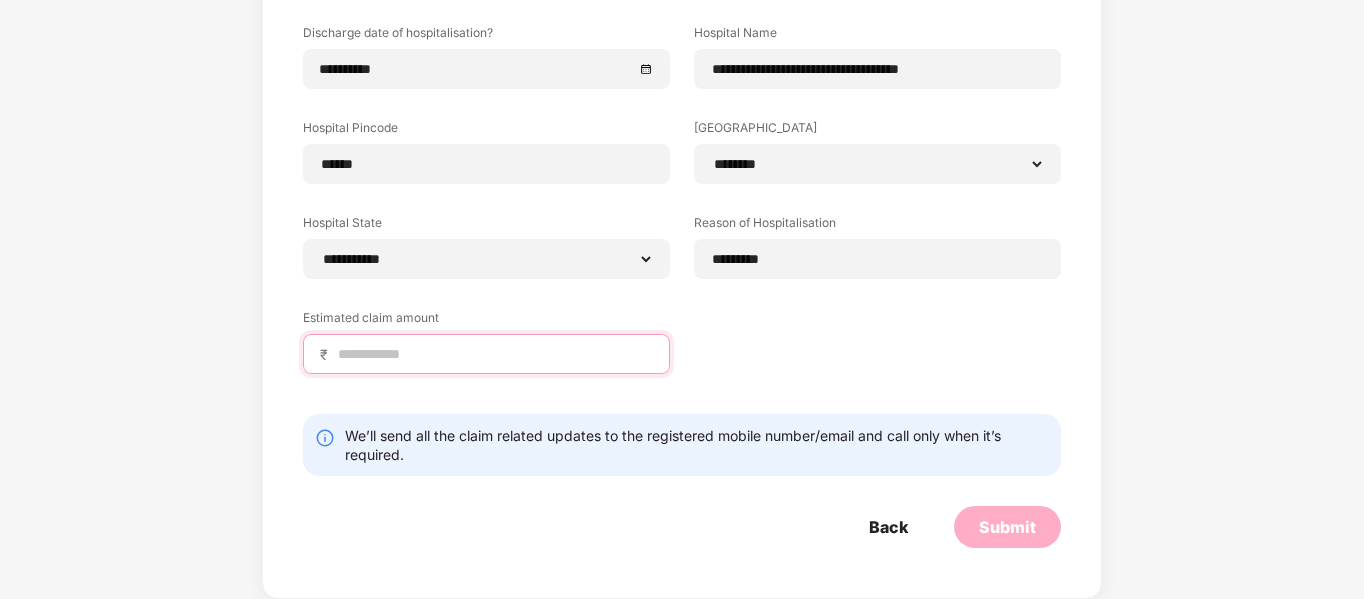 click at bounding box center (494, 354) 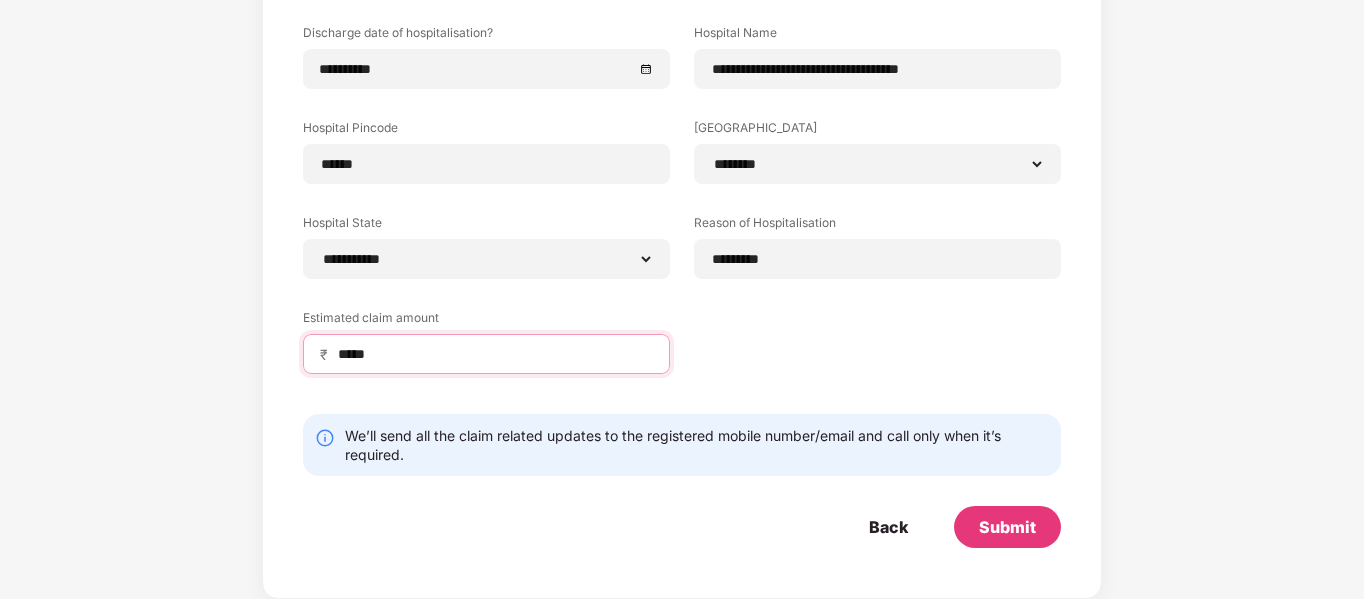 type on "*****" 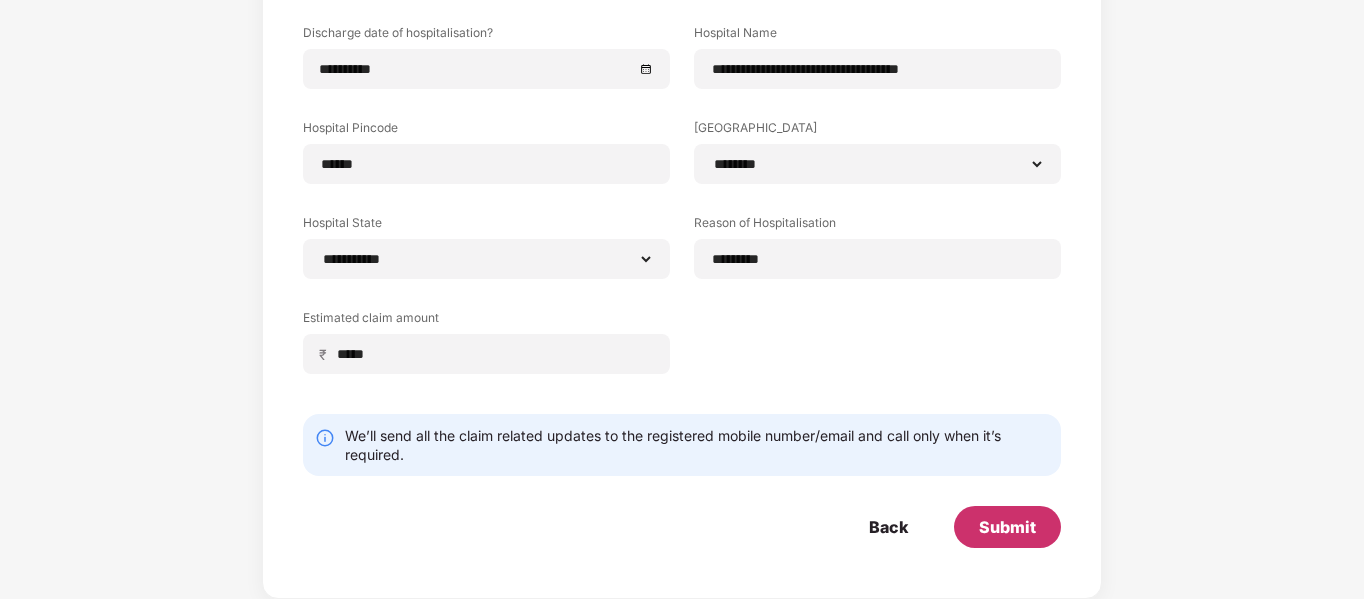 click on "Submit" at bounding box center [1007, 527] 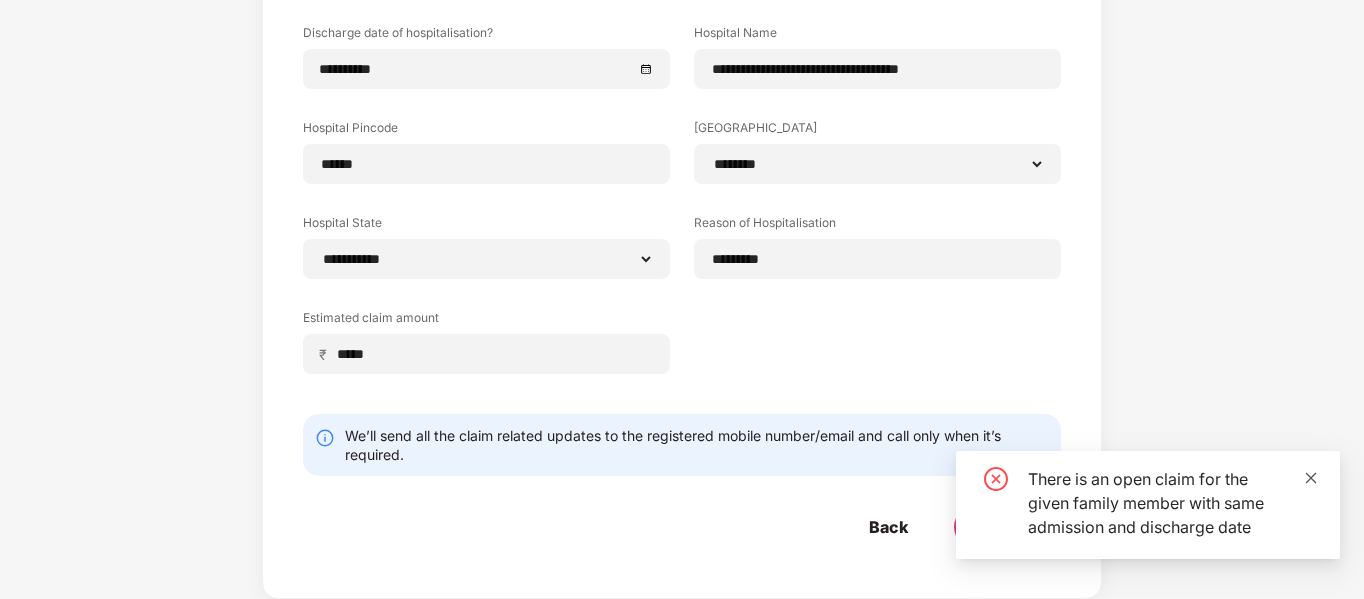 click 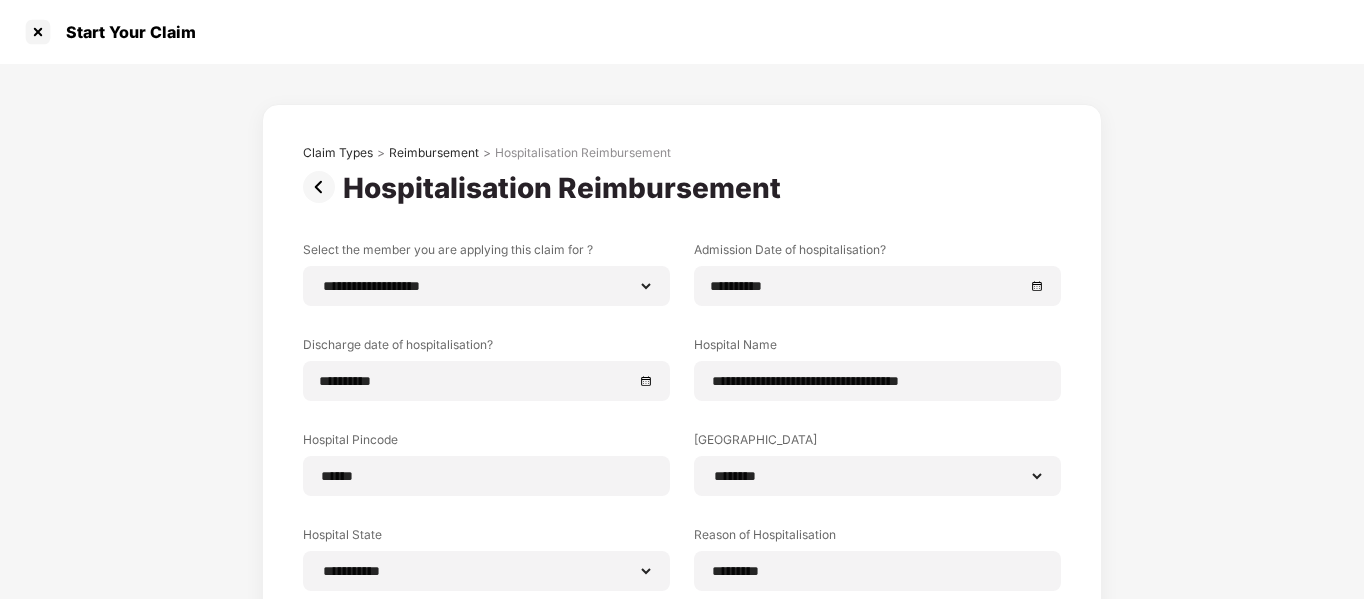 scroll, scrollTop: 312, scrollLeft: 0, axis: vertical 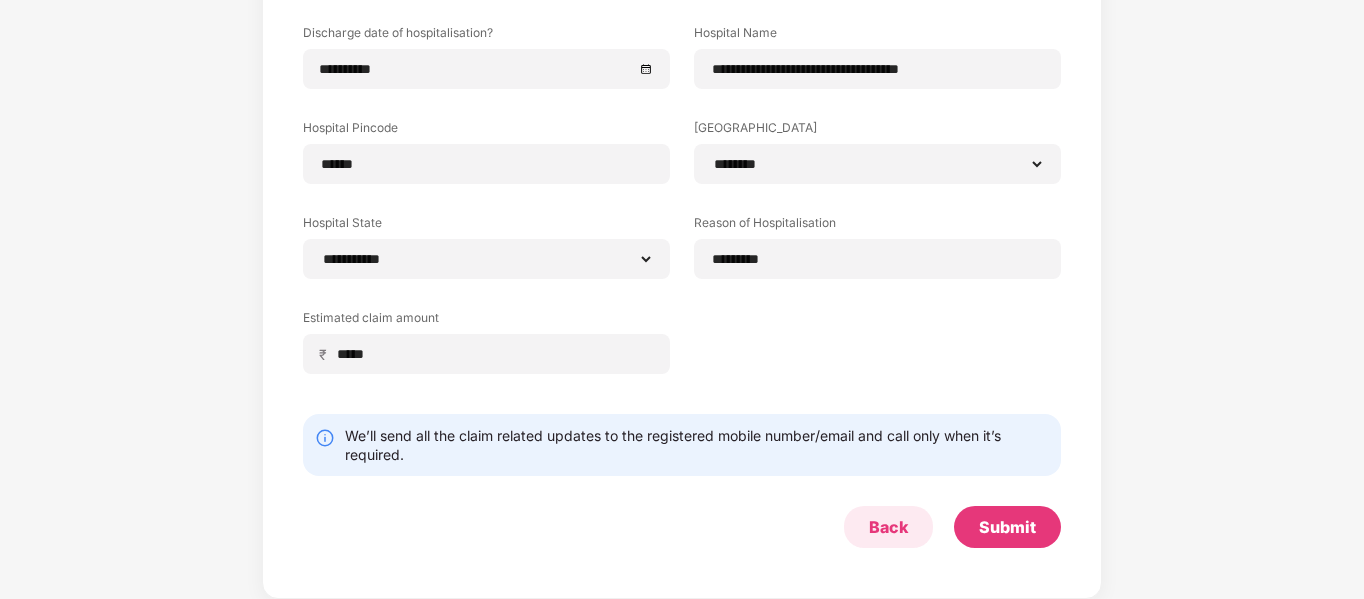 click on "Back" at bounding box center [888, 527] 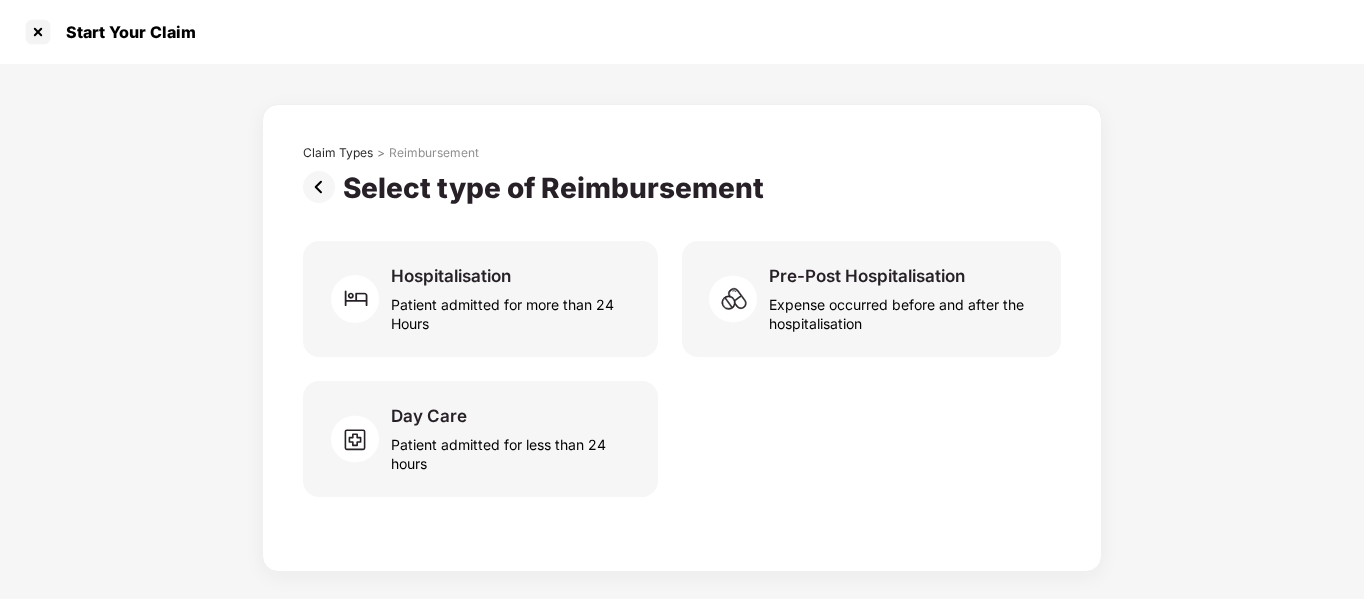 click at bounding box center [323, 187] 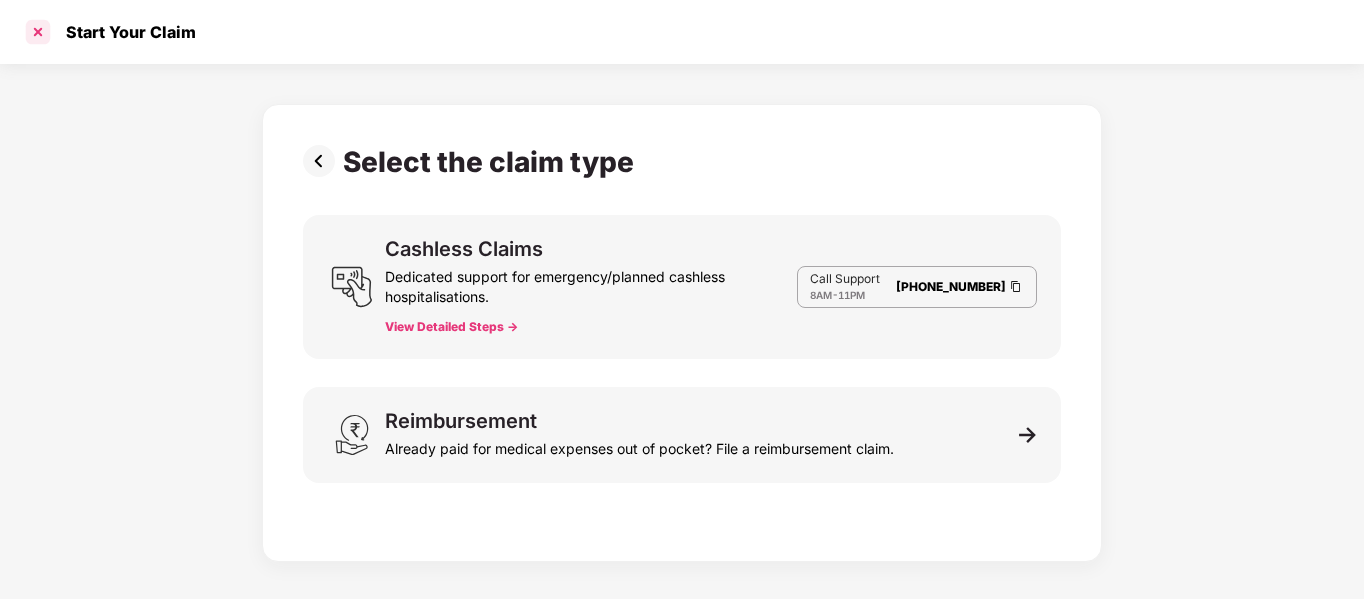 click at bounding box center [38, 32] 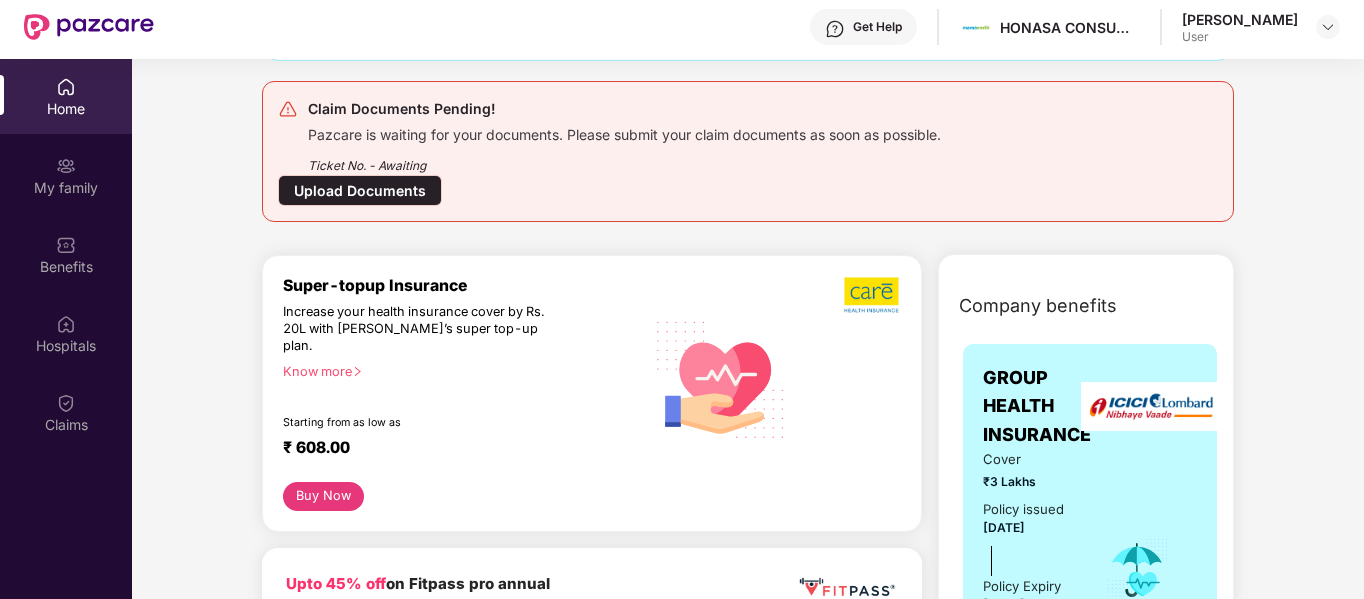 scroll, scrollTop: 0, scrollLeft: 0, axis: both 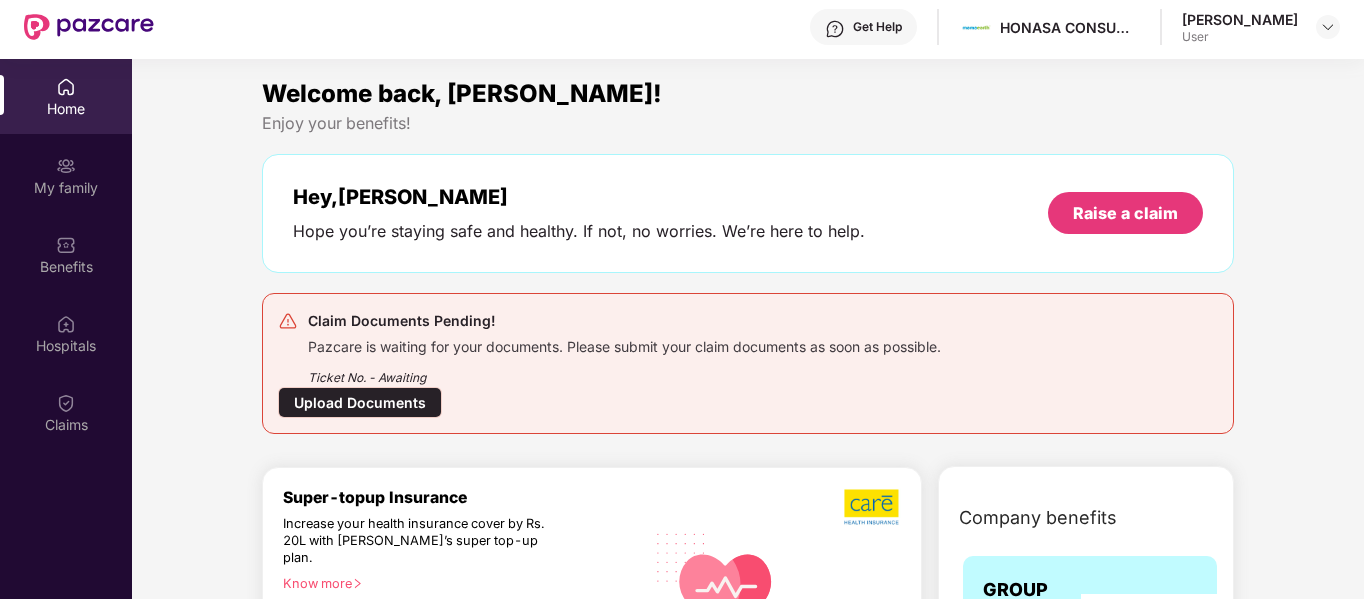 click on "Upload Documents" at bounding box center [360, 402] 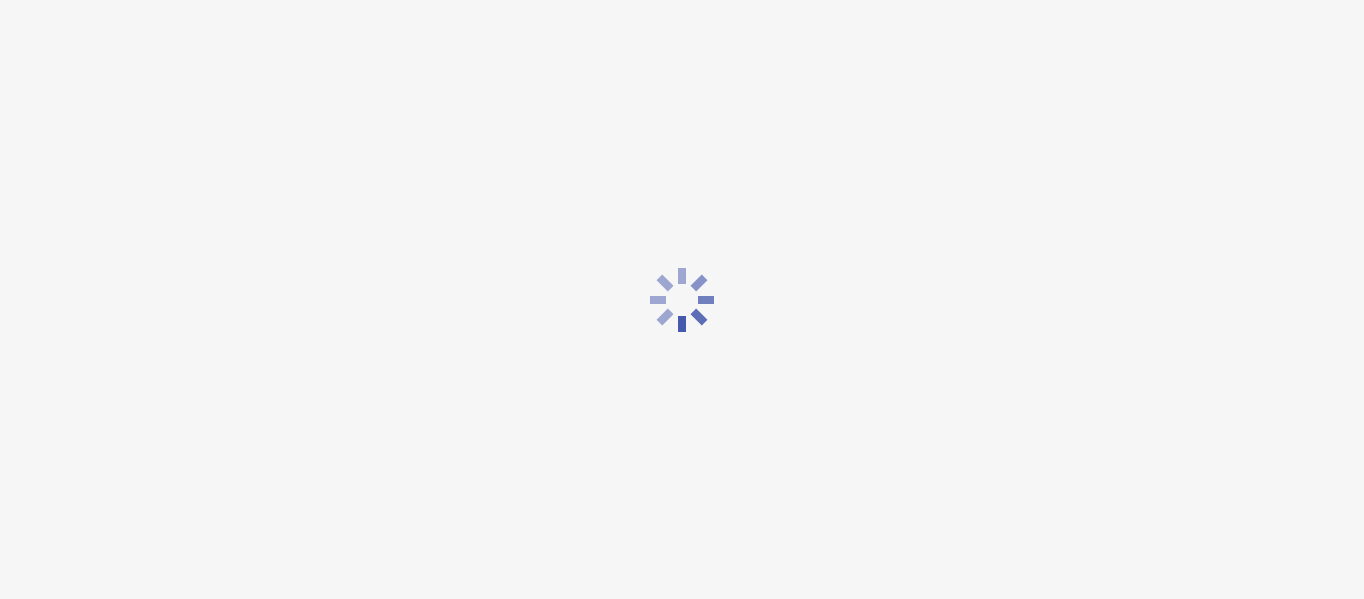 scroll, scrollTop: 0, scrollLeft: 0, axis: both 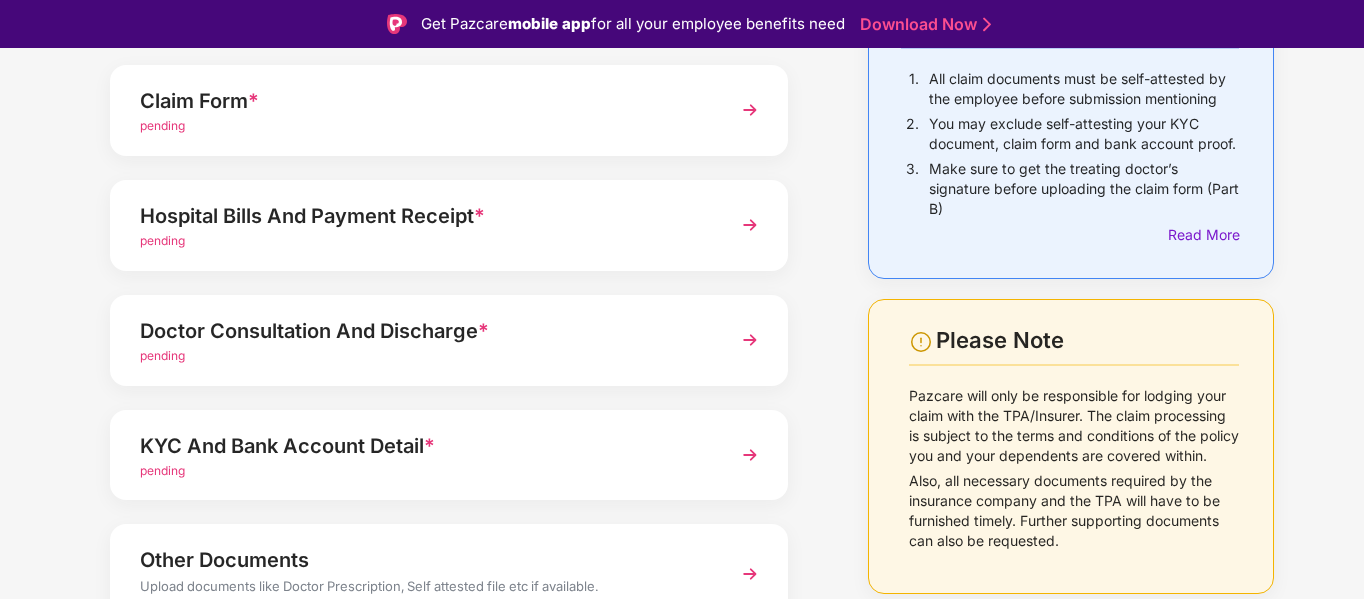 click on "Hospital Bills And Payment Receipt * pending" at bounding box center (449, 225) 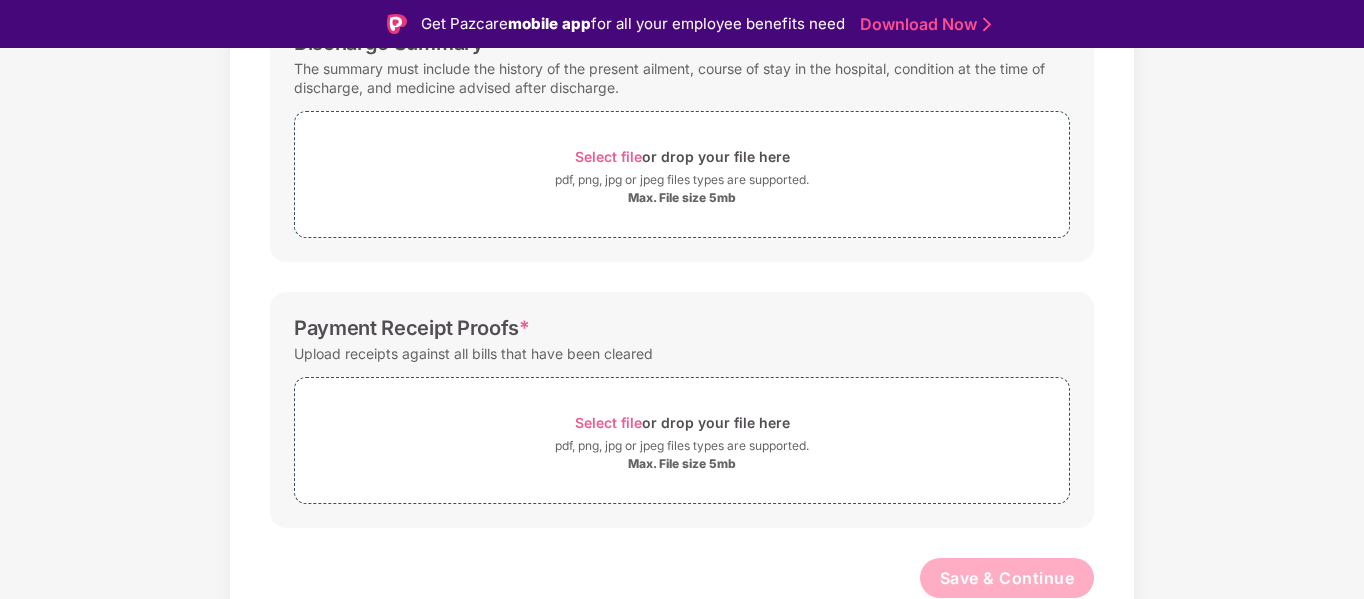scroll, scrollTop: 616, scrollLeft: 0, axis: vertical 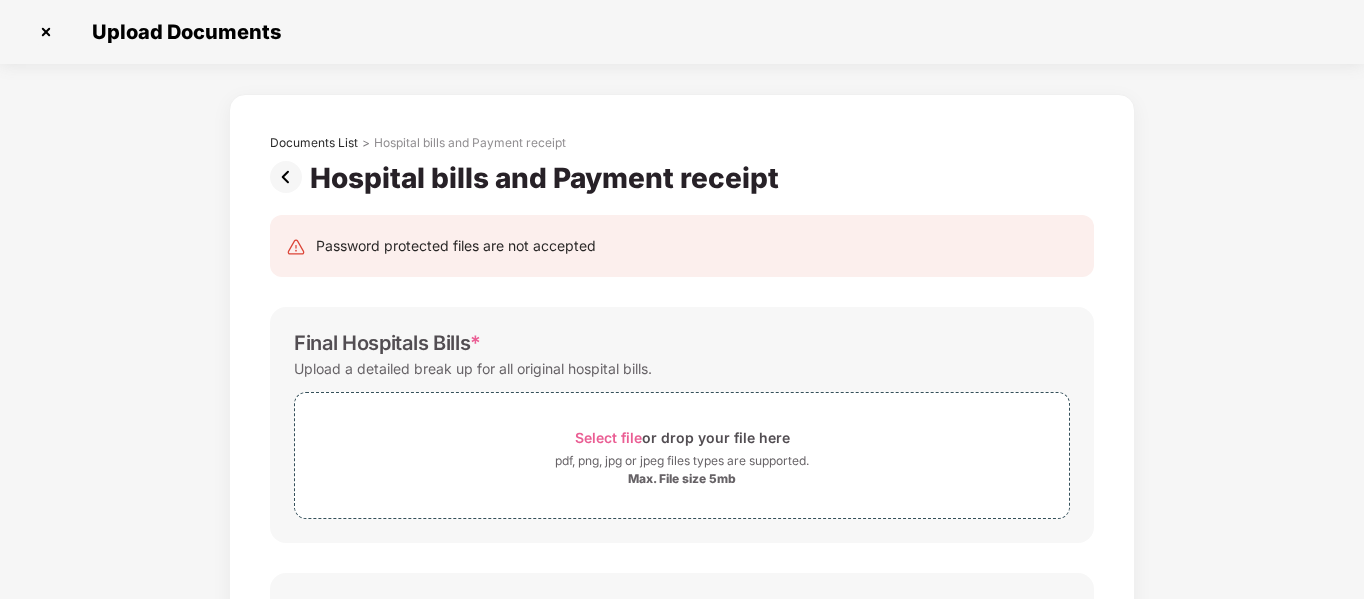 click at bounding box center [290, 177] 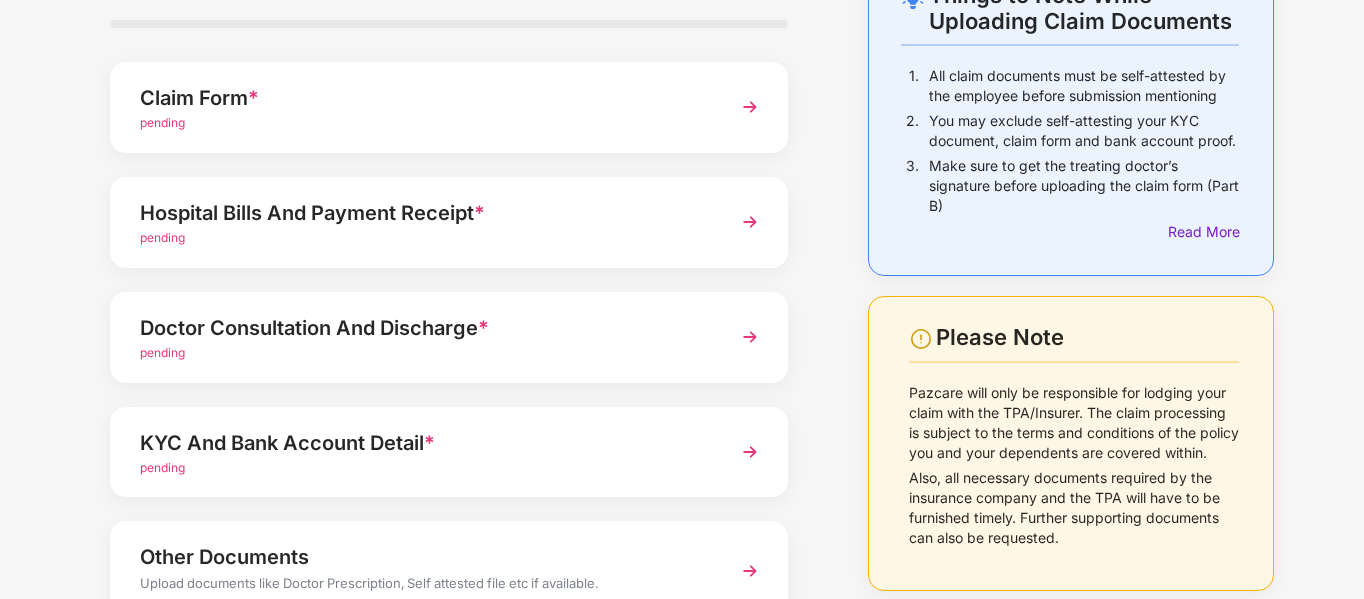 scroll, scrollTop: 141, scrollLeft: 0, axis: vertical 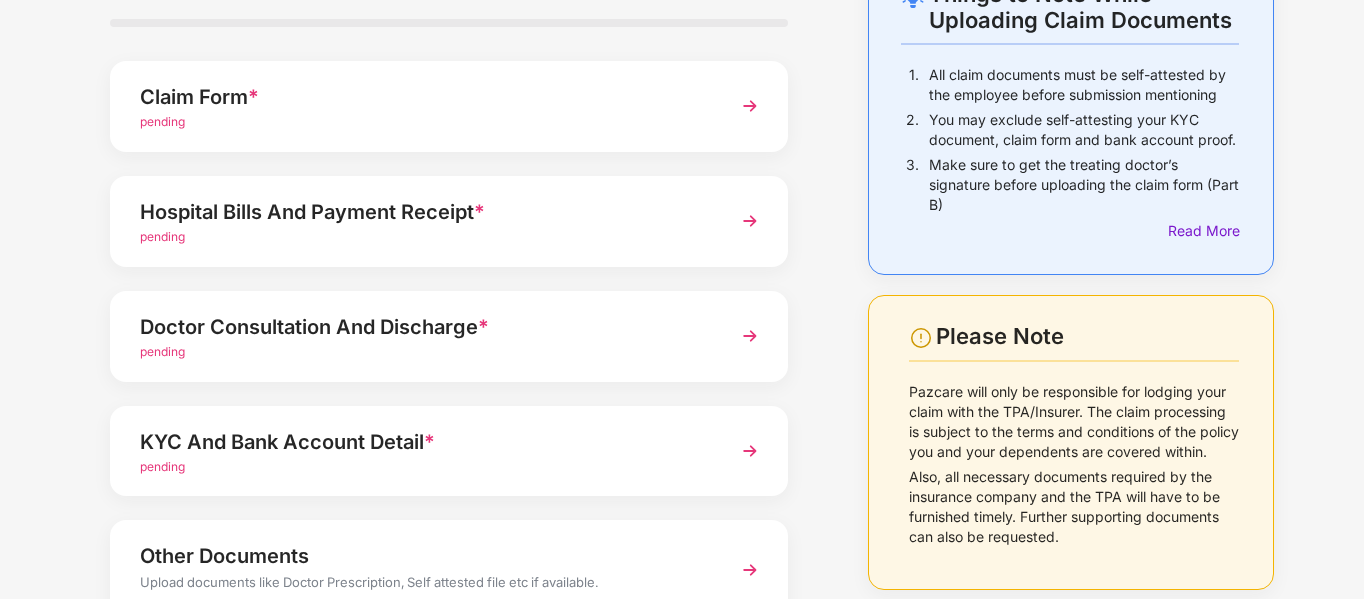 click on "Doctor Consultation And Discharge * pending" at bounding box center (449, 336) 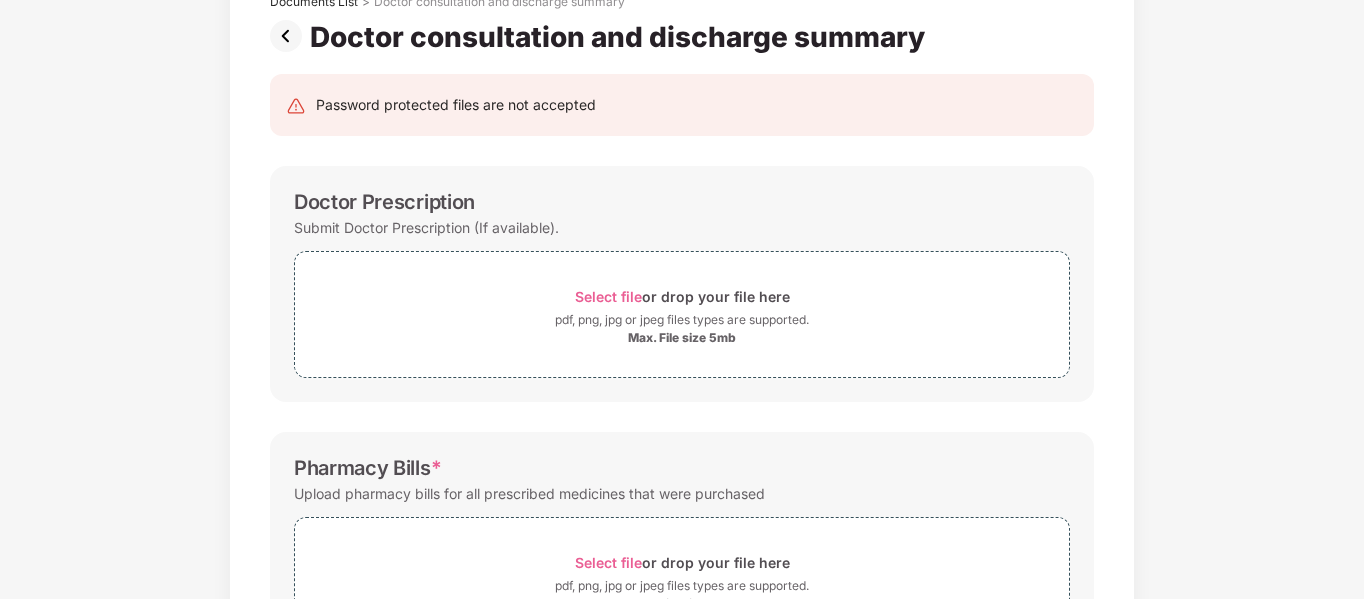 scroll, scrollTop: 0, scrollLeft: 0, axis: both 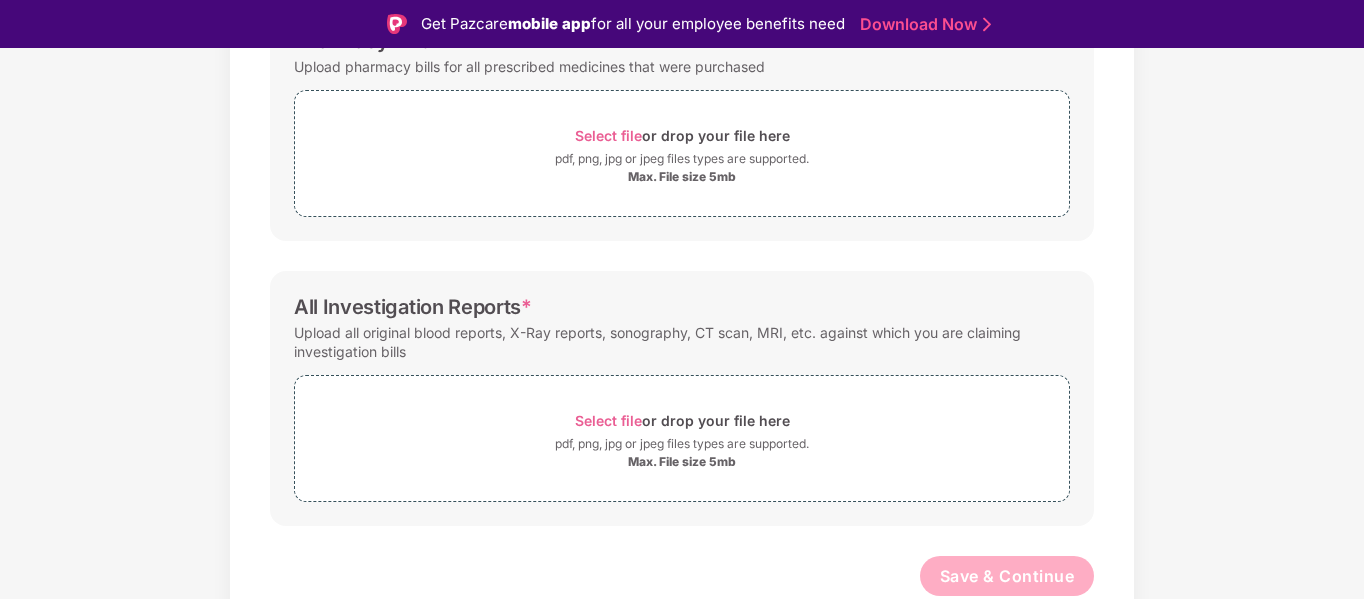 click on "Select file  or drop your file here pdf, png, jpg or jpeg files types are supported. Max. File size 5mb" at bounding box center (682, 433) 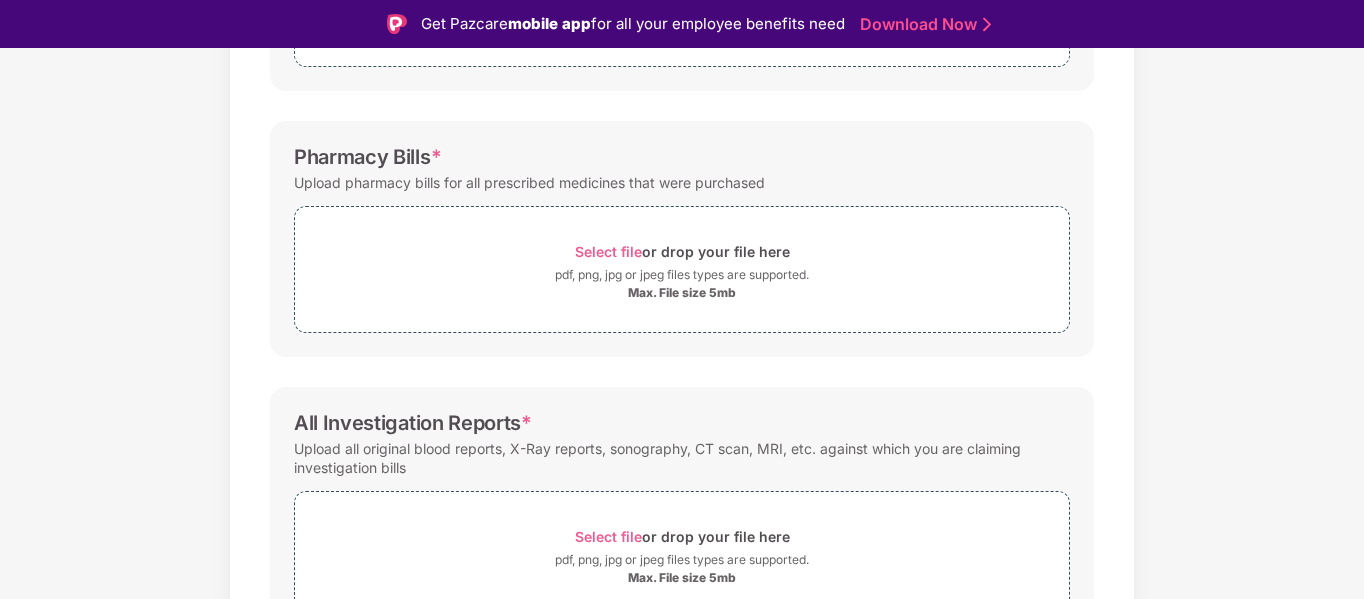 scroll, scrollTop: 616, scrollLeft: 0, axis: vertical 